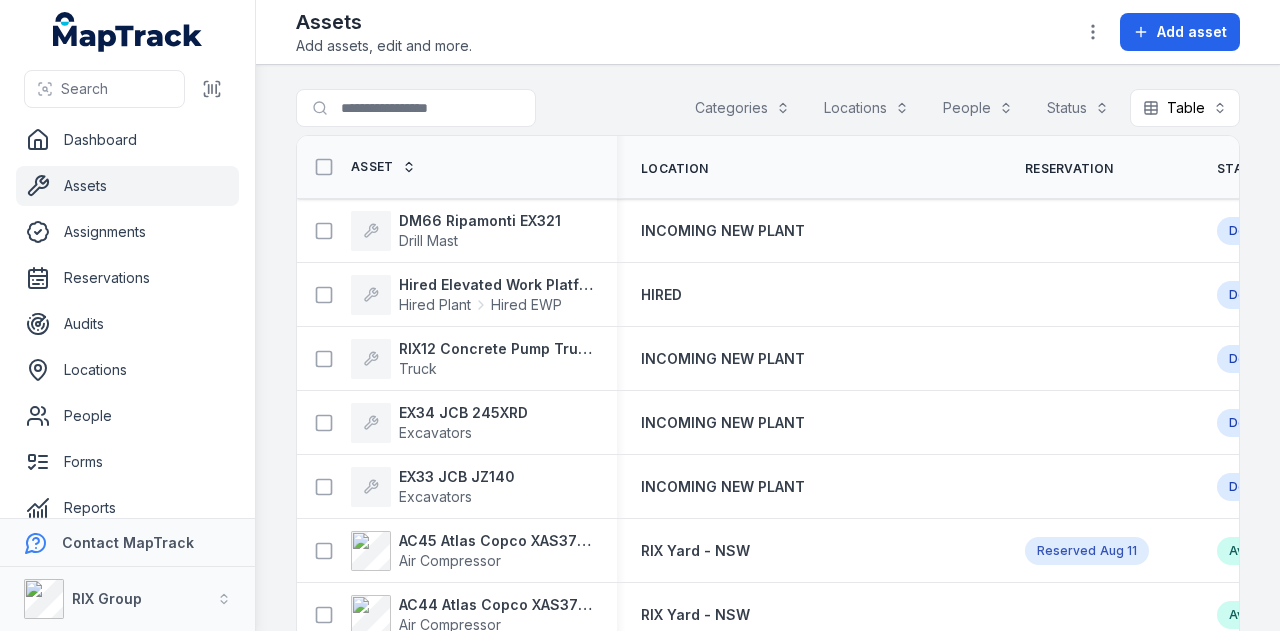 scroll, scrollTop: 0, scrollLeft: 0, axis: both 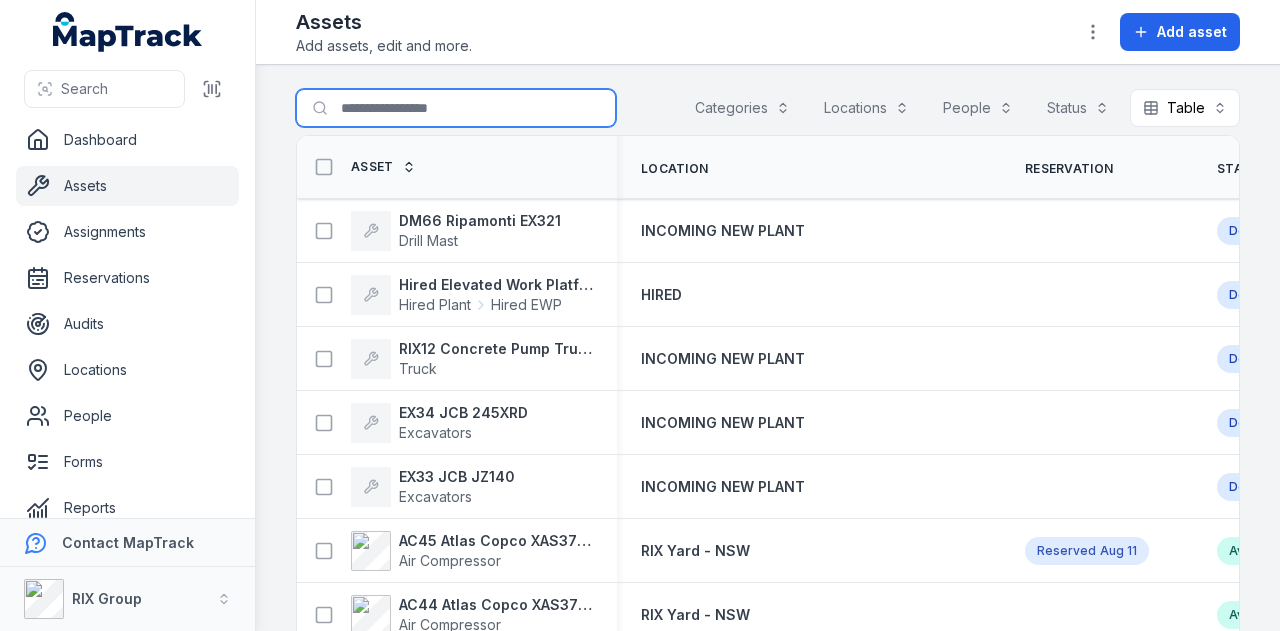 click on "Search for  assets" at bounding box center (456, 108) 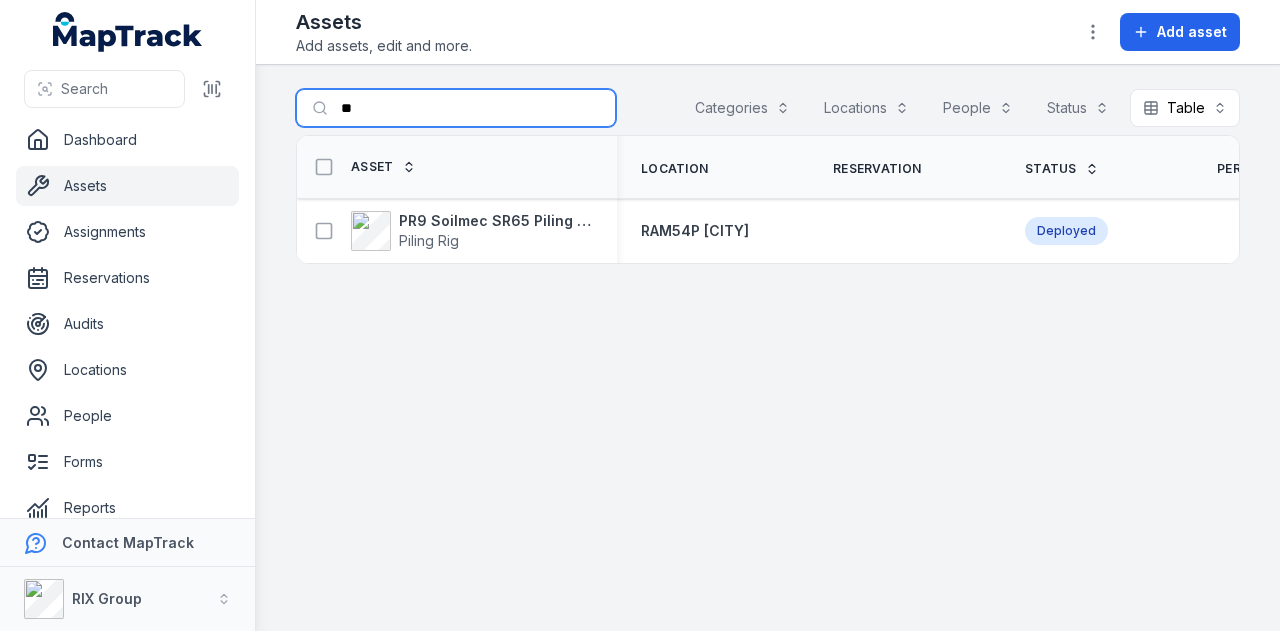 type on "*" 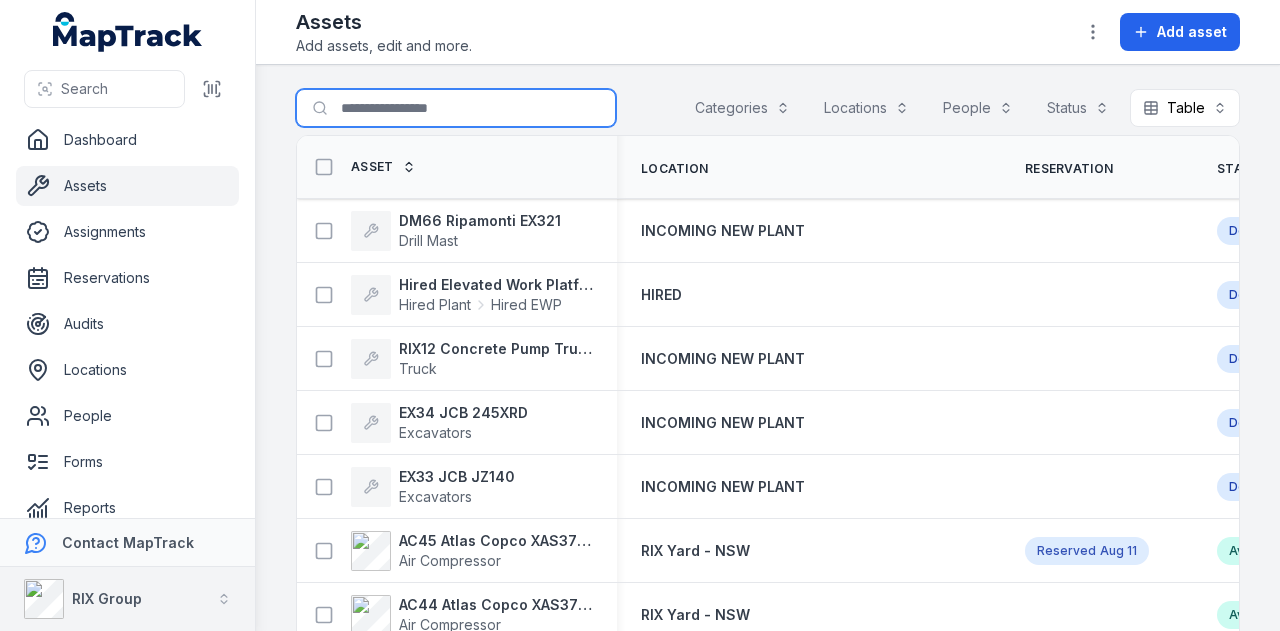 type 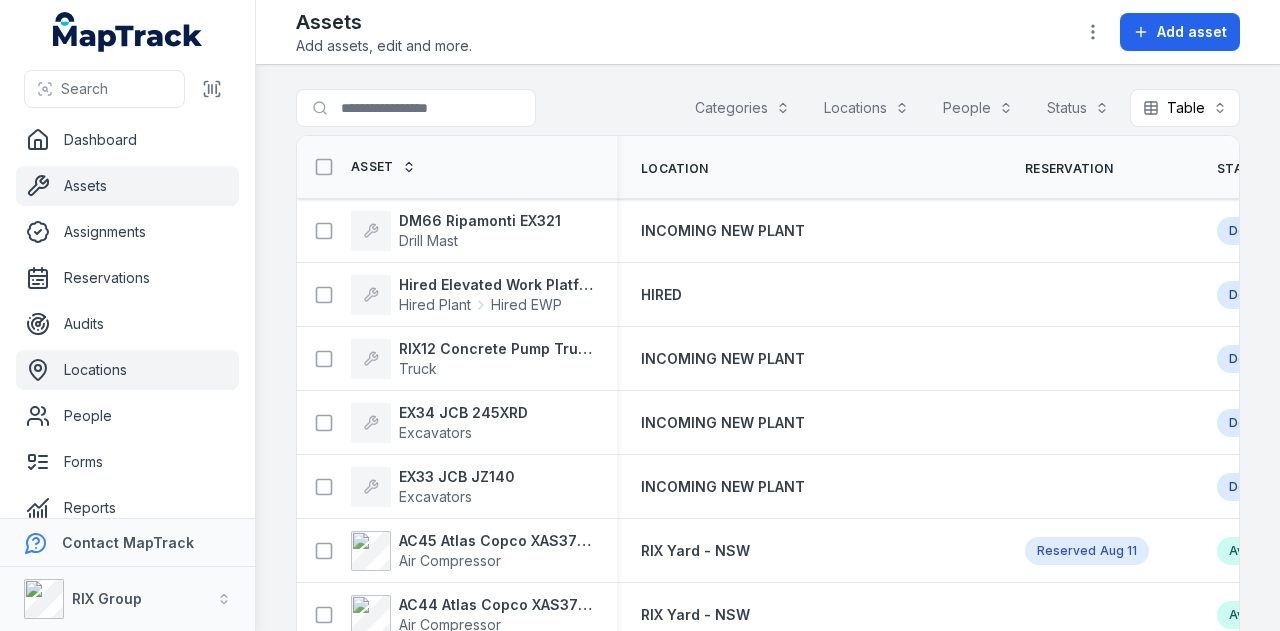 click on "Locations" at bounding box center (127, 370) 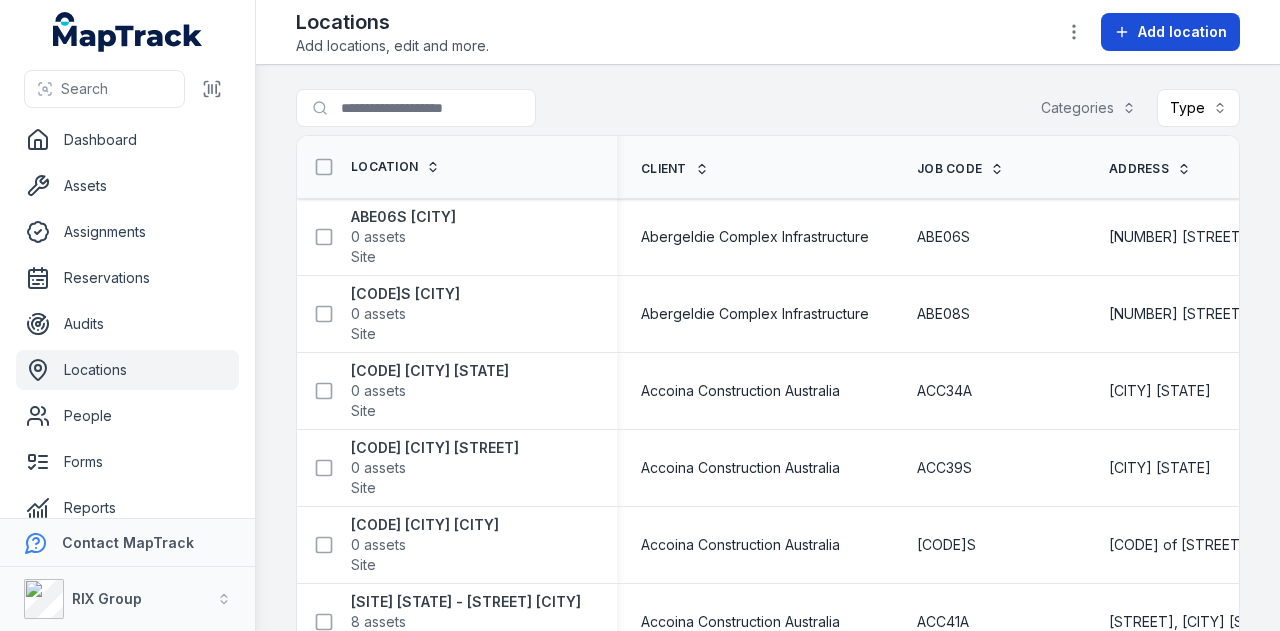 click on "Add location" at bounding box center (1170, 32) 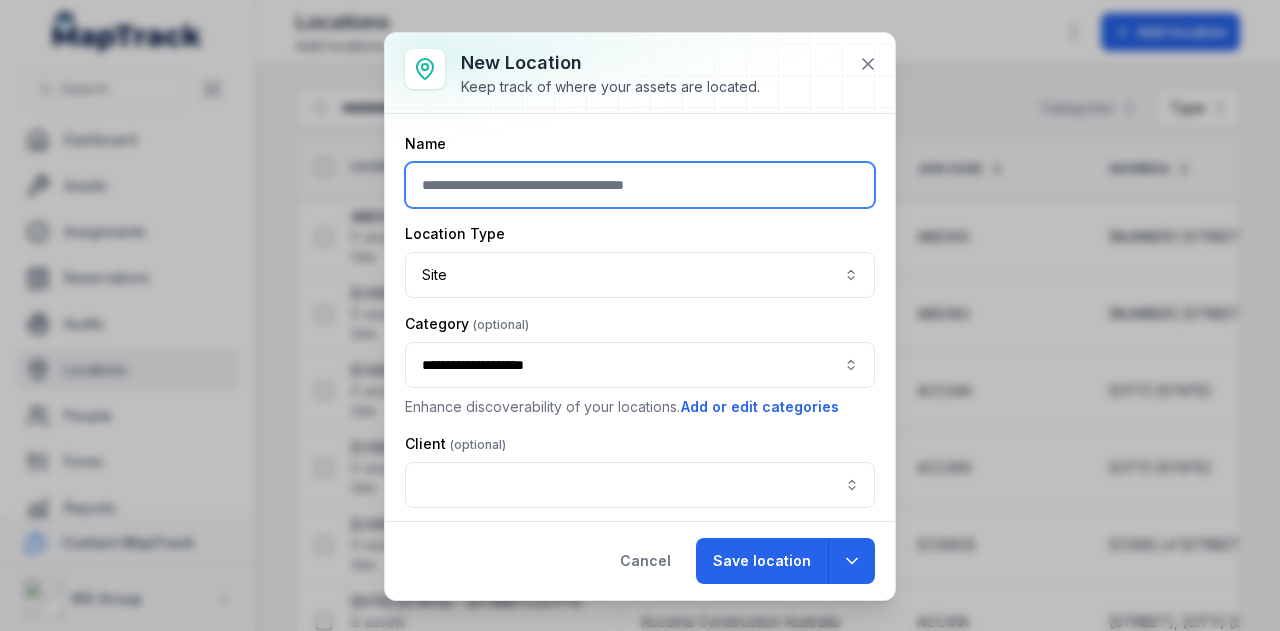 click at bounding box center (640, 185) 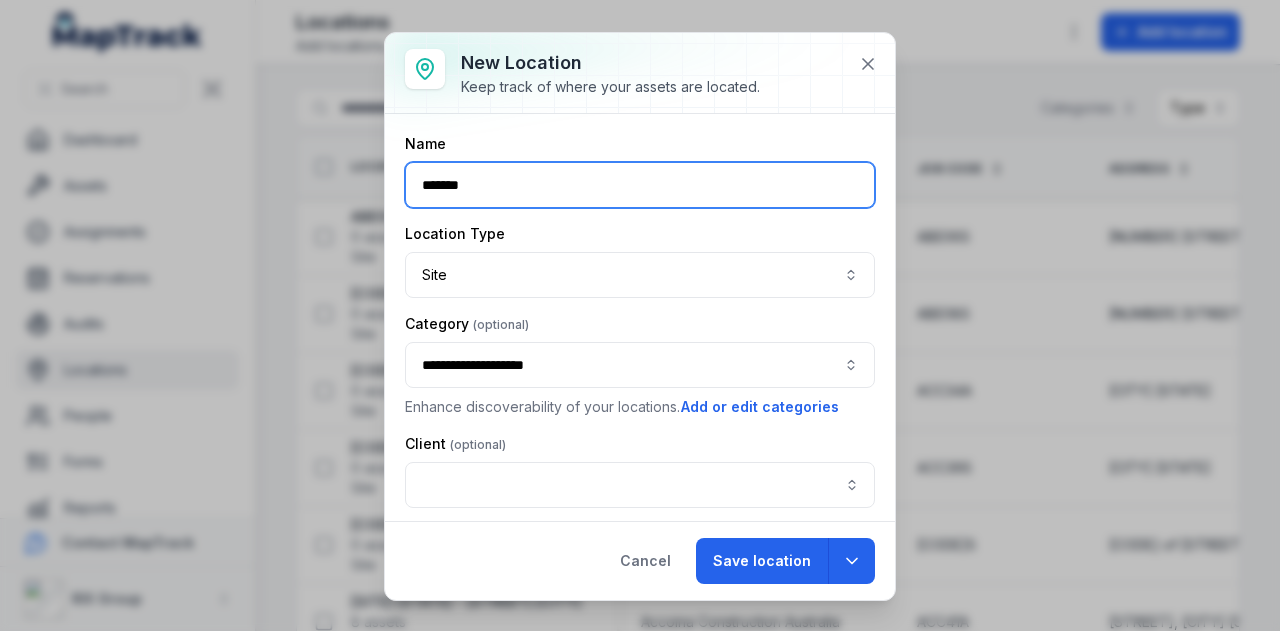 paste on "**********" 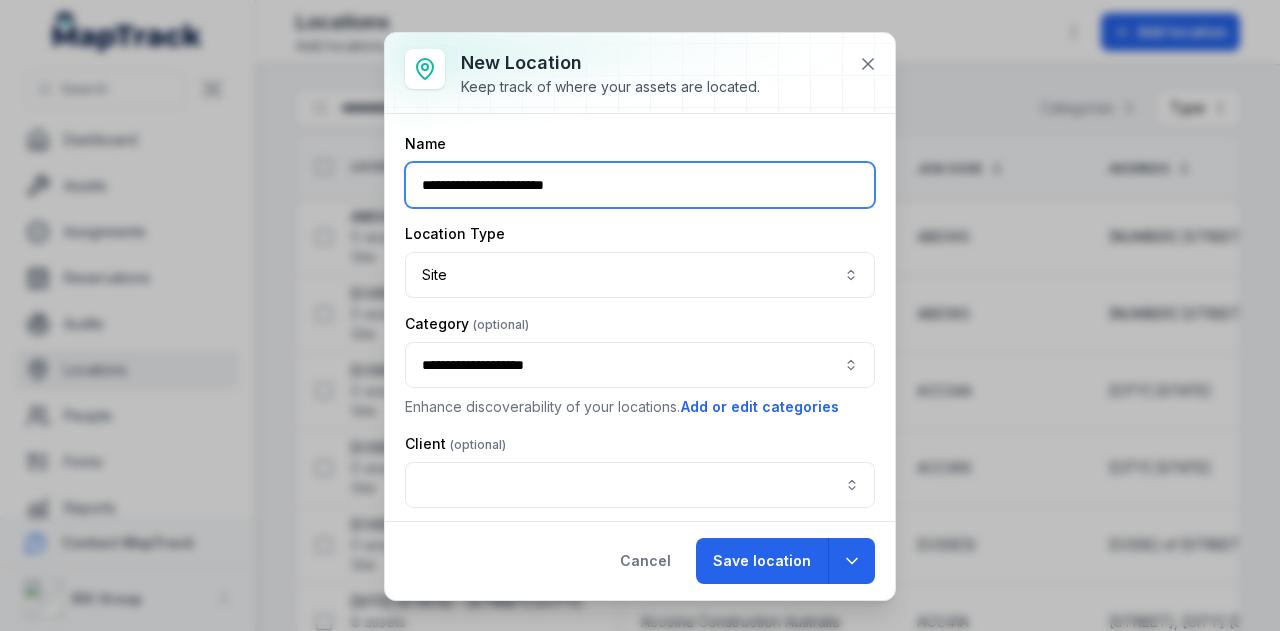 click on "**********" at bounding box center [640, 185] 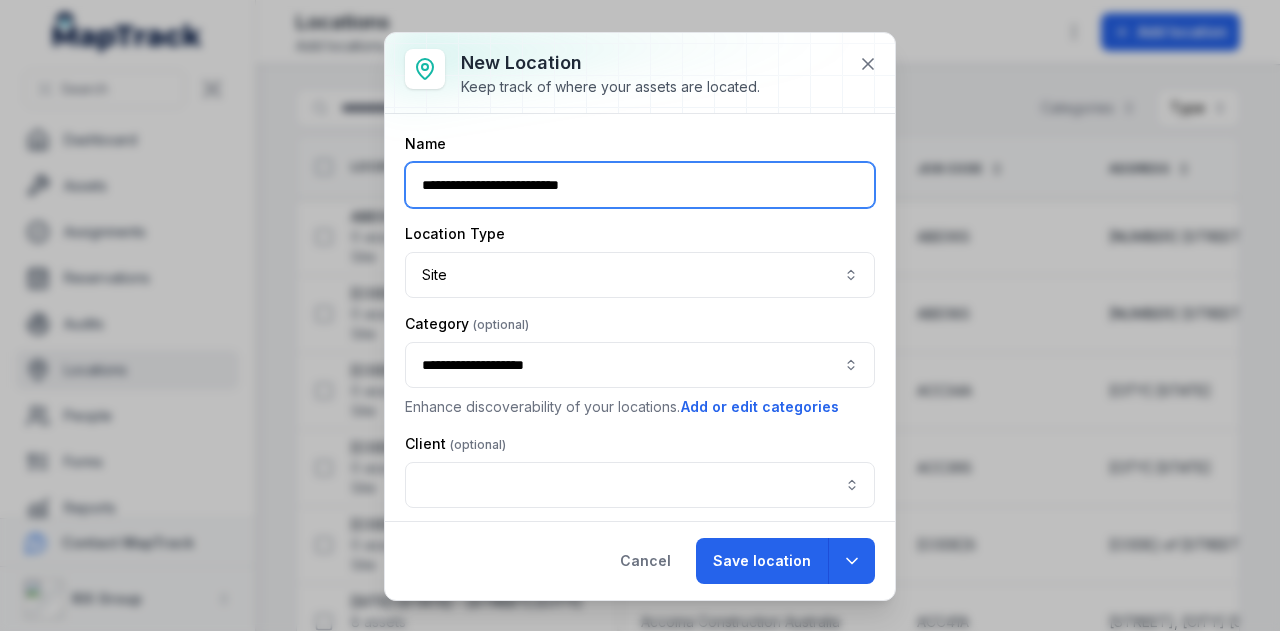 click on "**********" at bounding box center (640, 365) 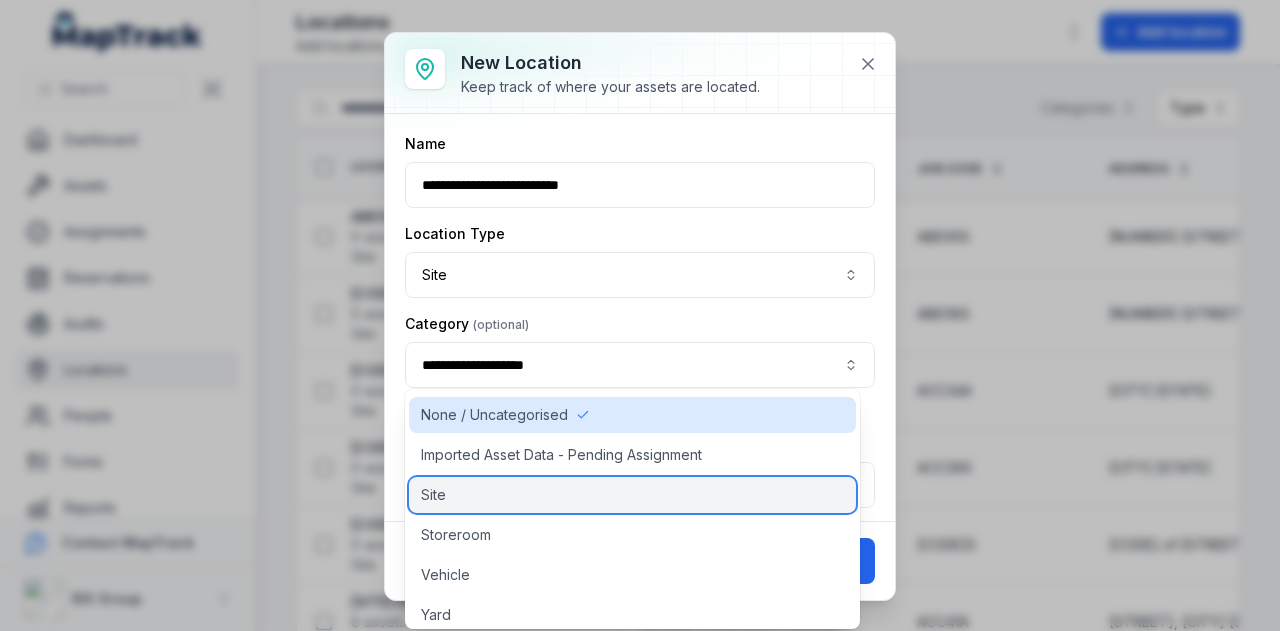 click on "Site" at bounding box center (632, 495) 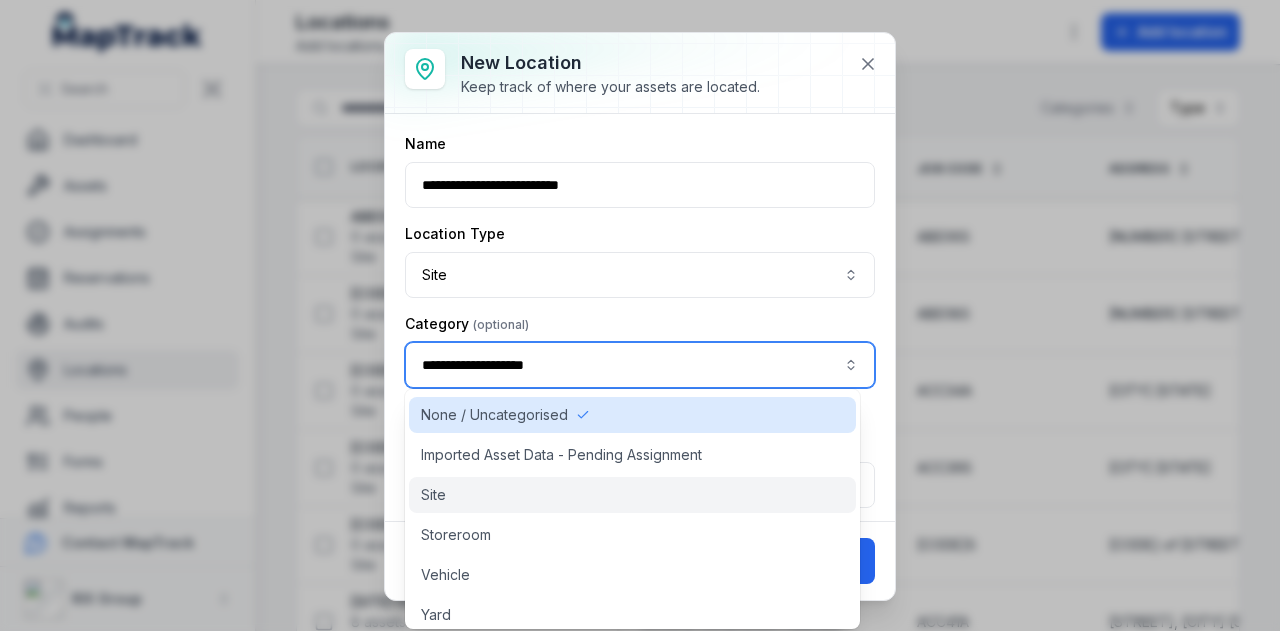 type on "****" 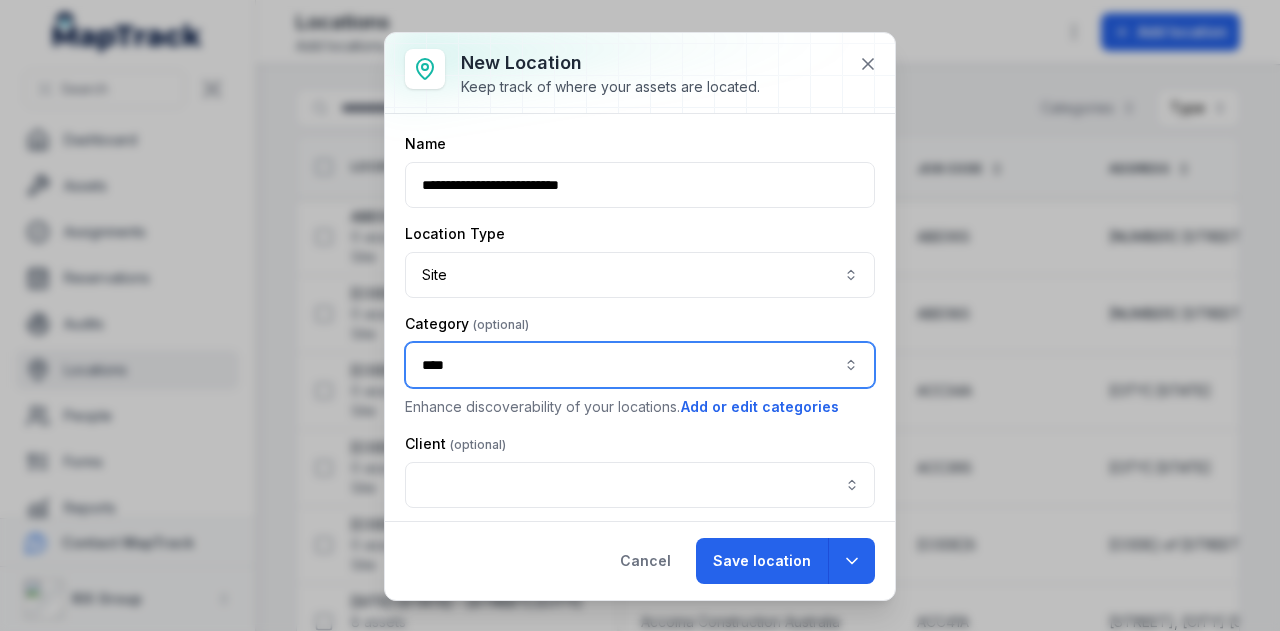 scroll, scrollTop: 100, scrollLeft: 0, axis: vertical 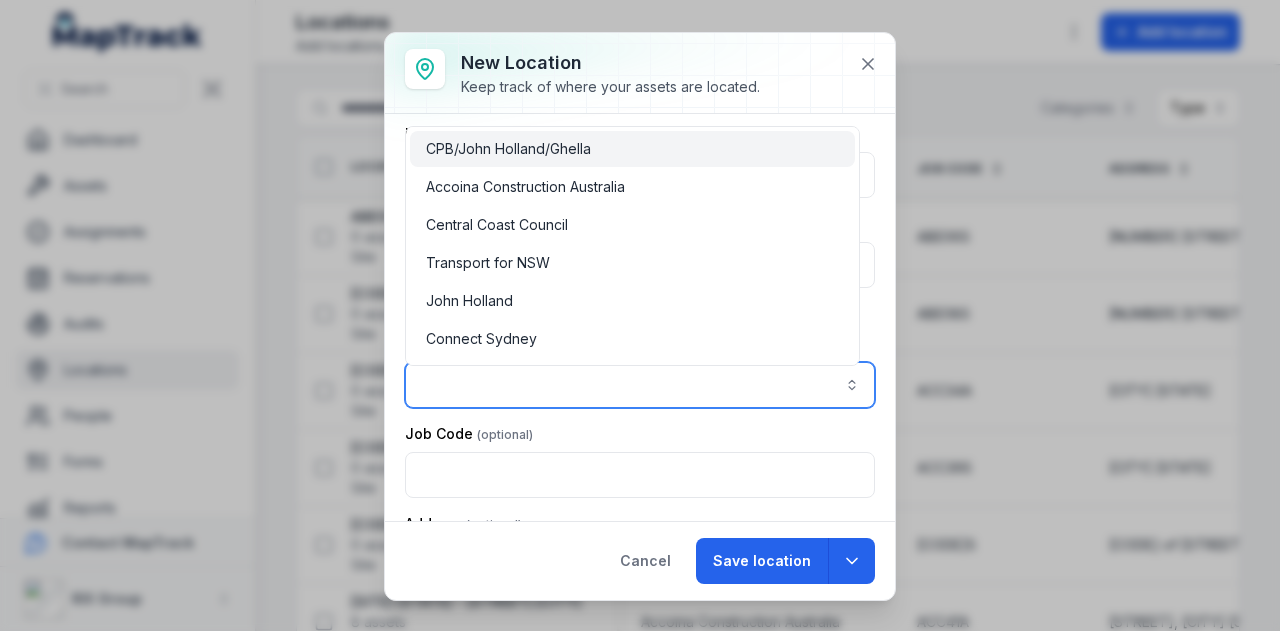 click at bounding box center (640, 385) 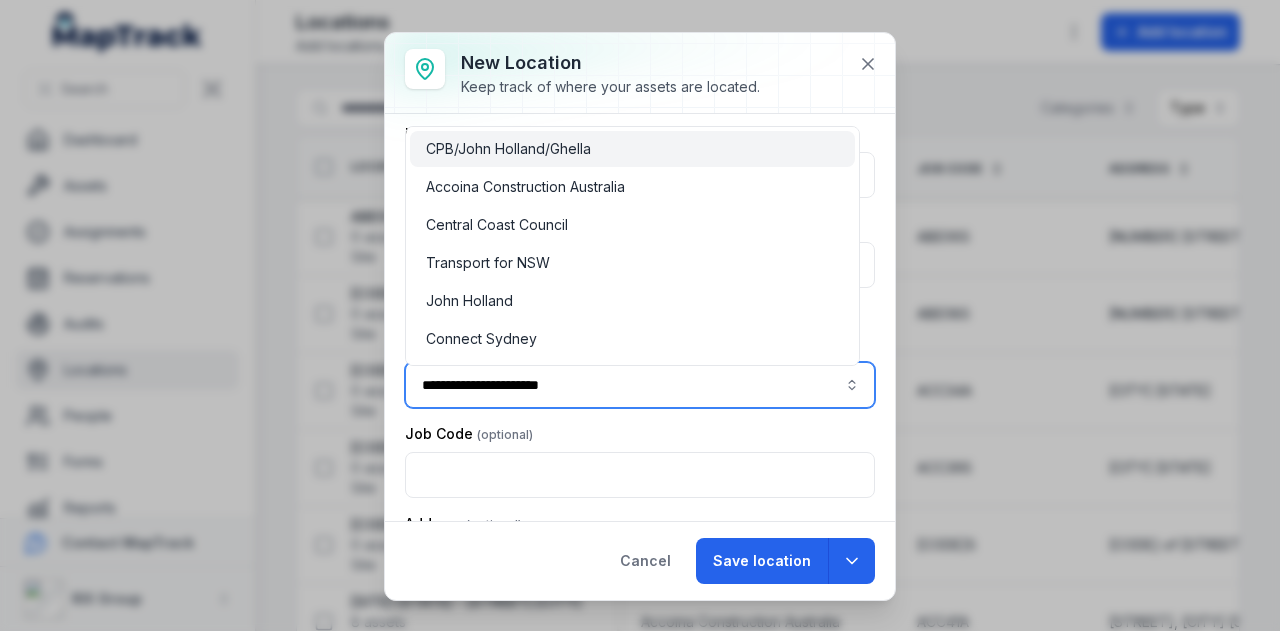 click on "CPB/John Holland/Ghella" at bounding box center [508, 149] 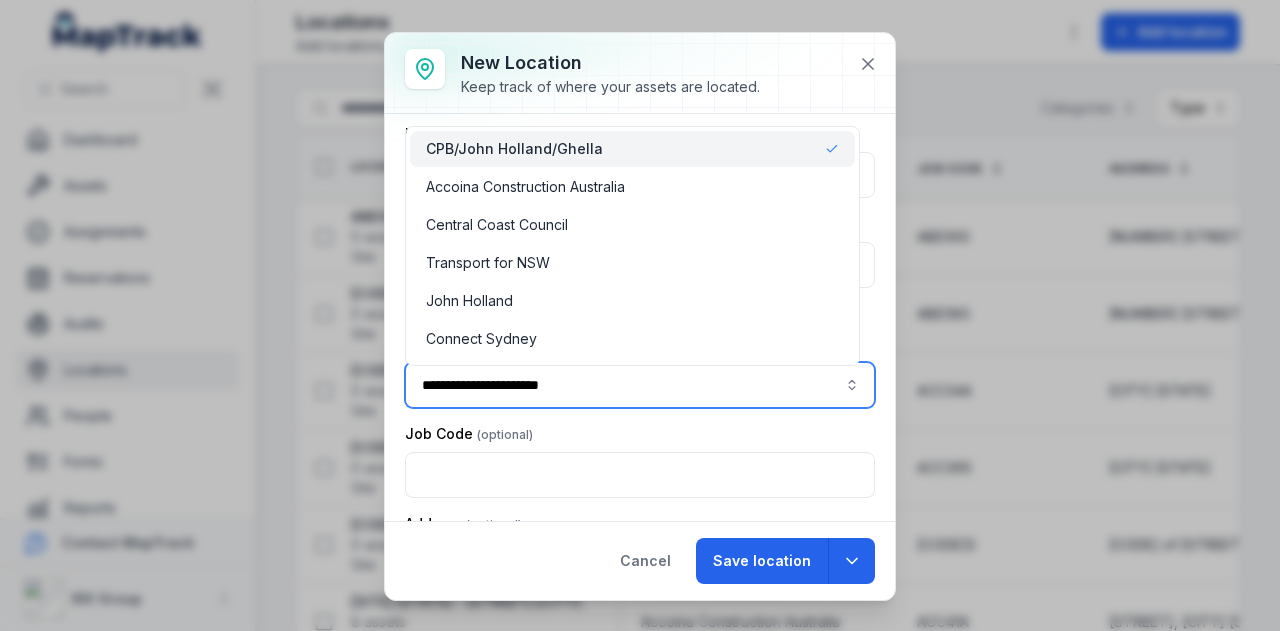 type on "**********" 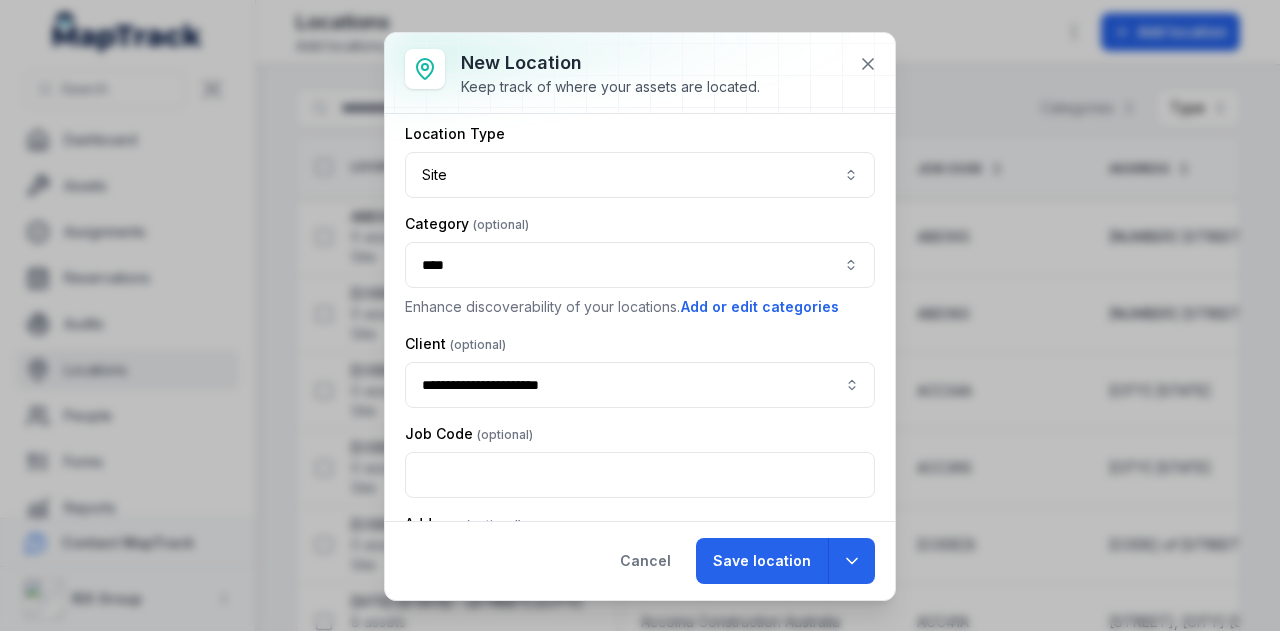 click on "**********" at bounding box center [640, 356] 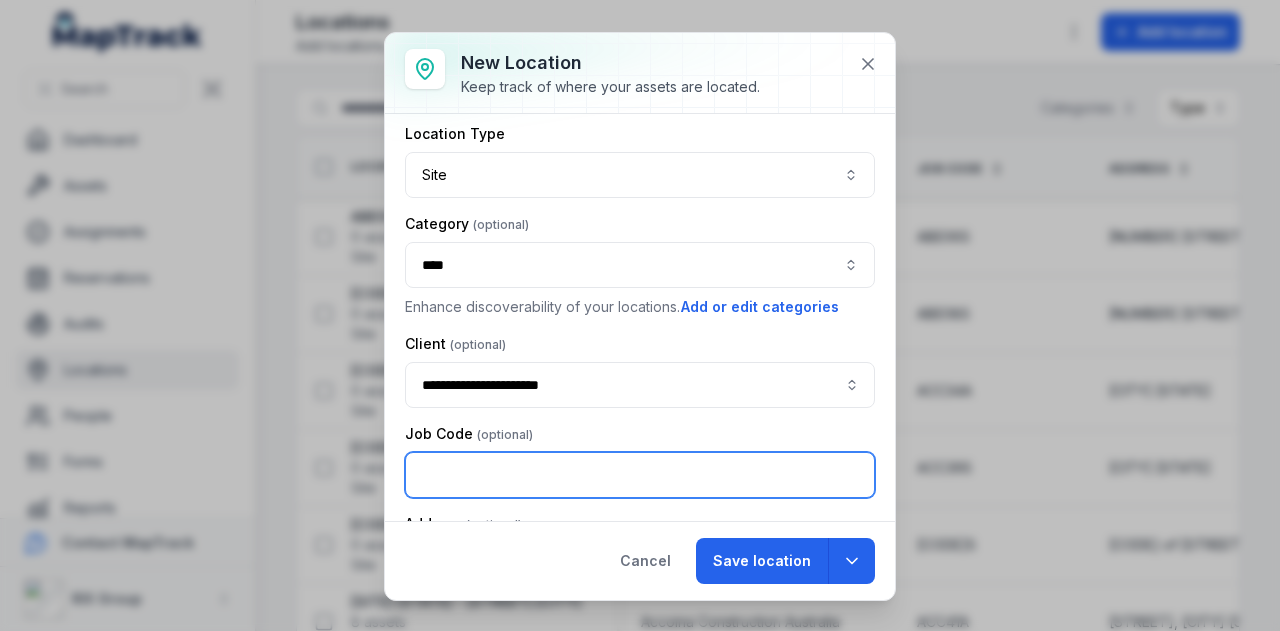 click at bounding box center (640, 475) 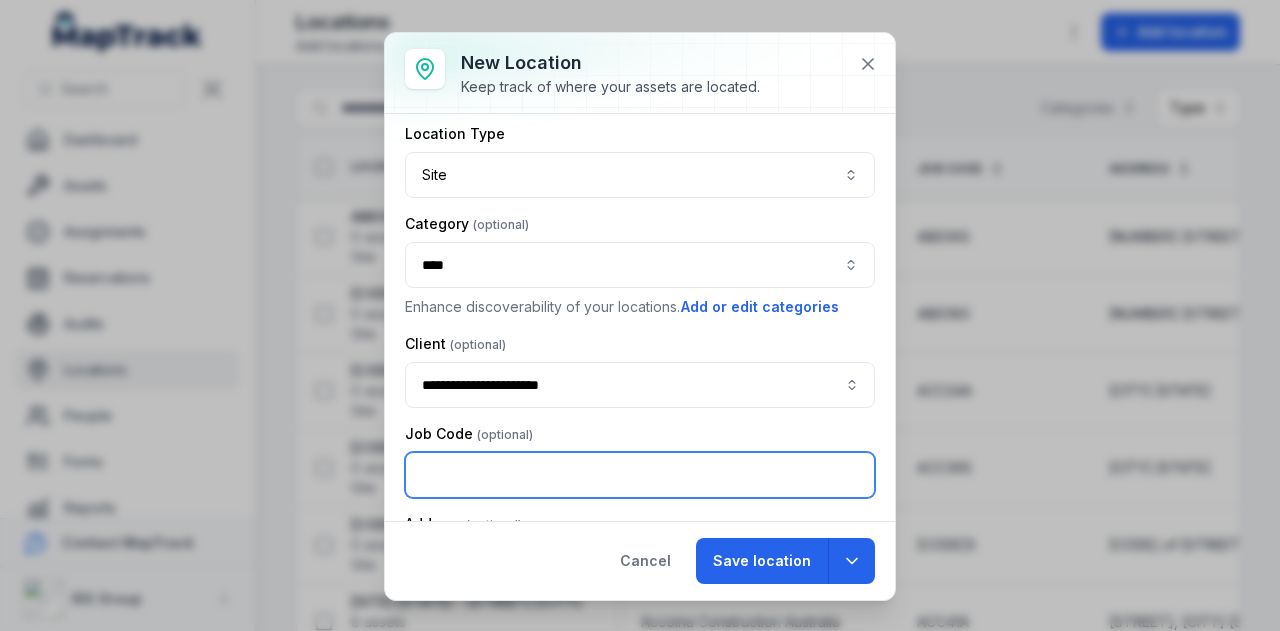 paste on "**********" 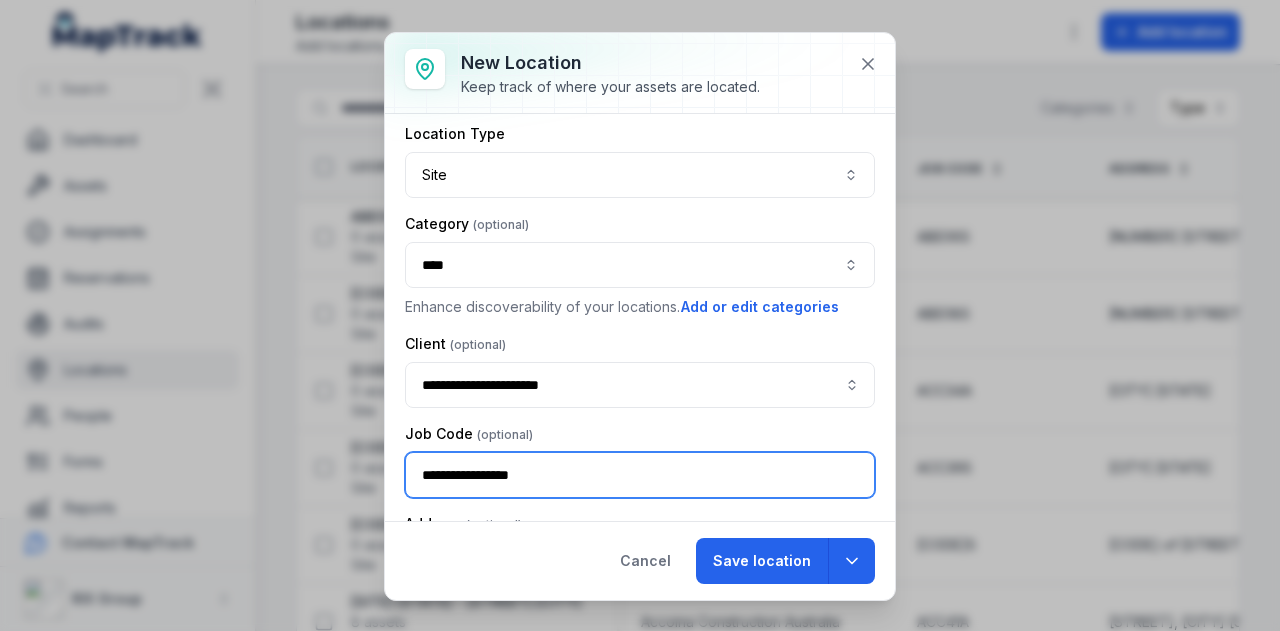 drag, startPoint x: 556, startPoint y: 483, endPoint x: 438, endPoint y: 478, distance: 118.10589 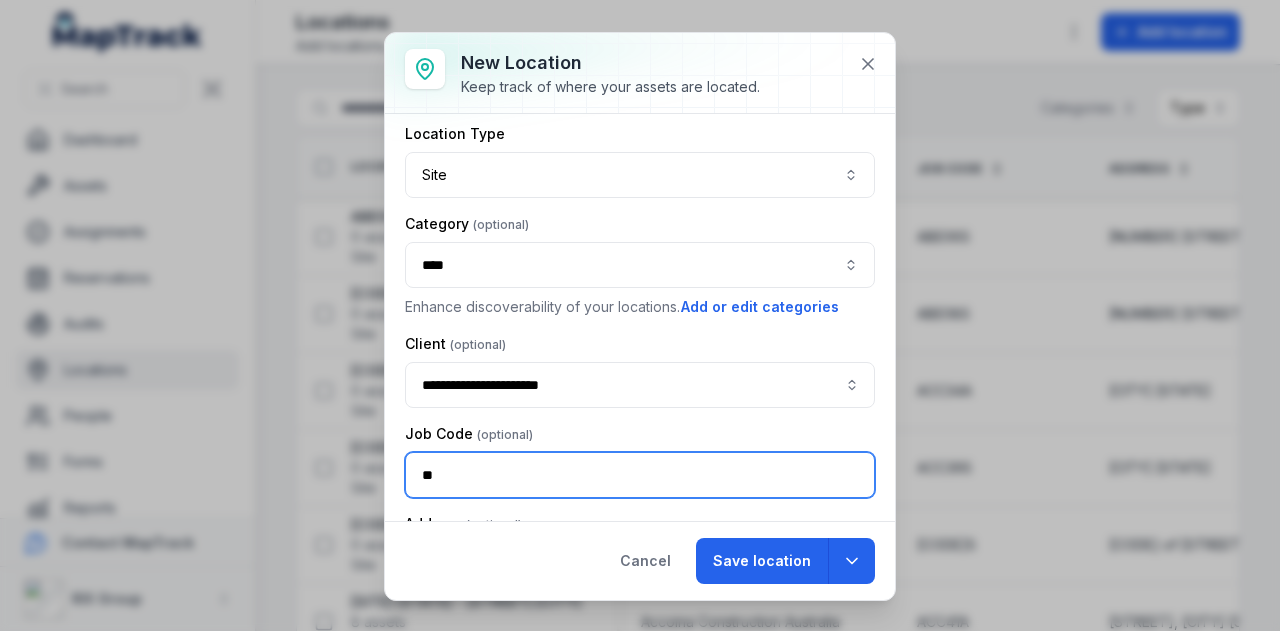 type on "*" 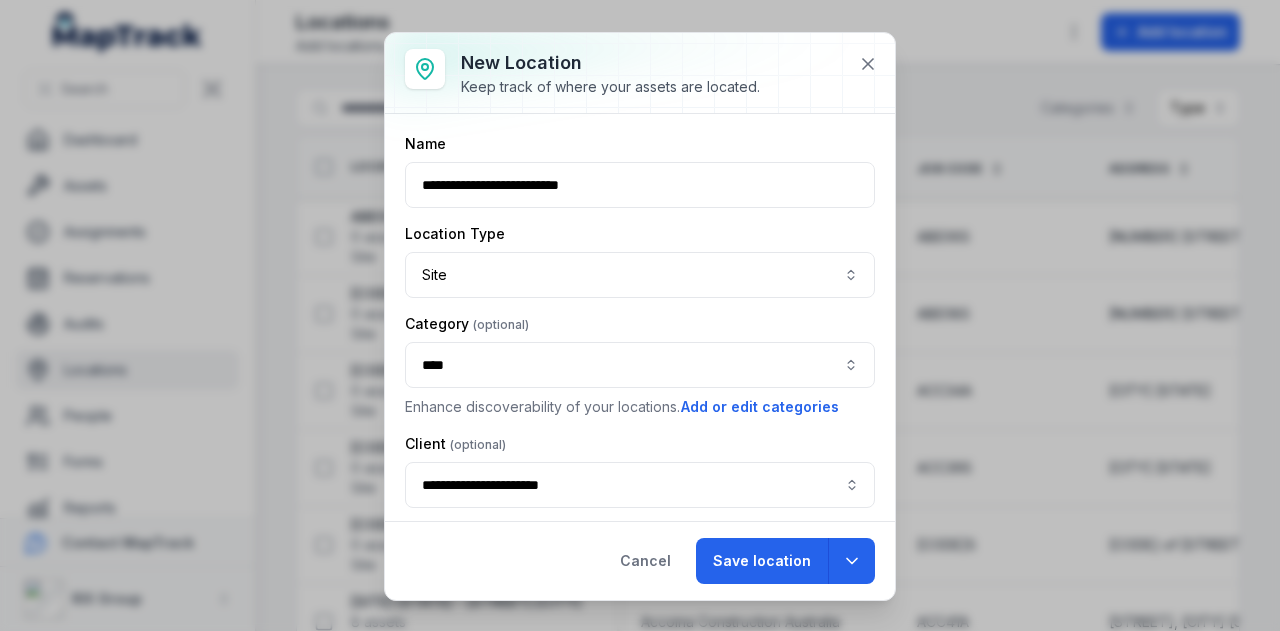 scroll, scrollTop: 270, scrollLeft: 0, axis: vertical 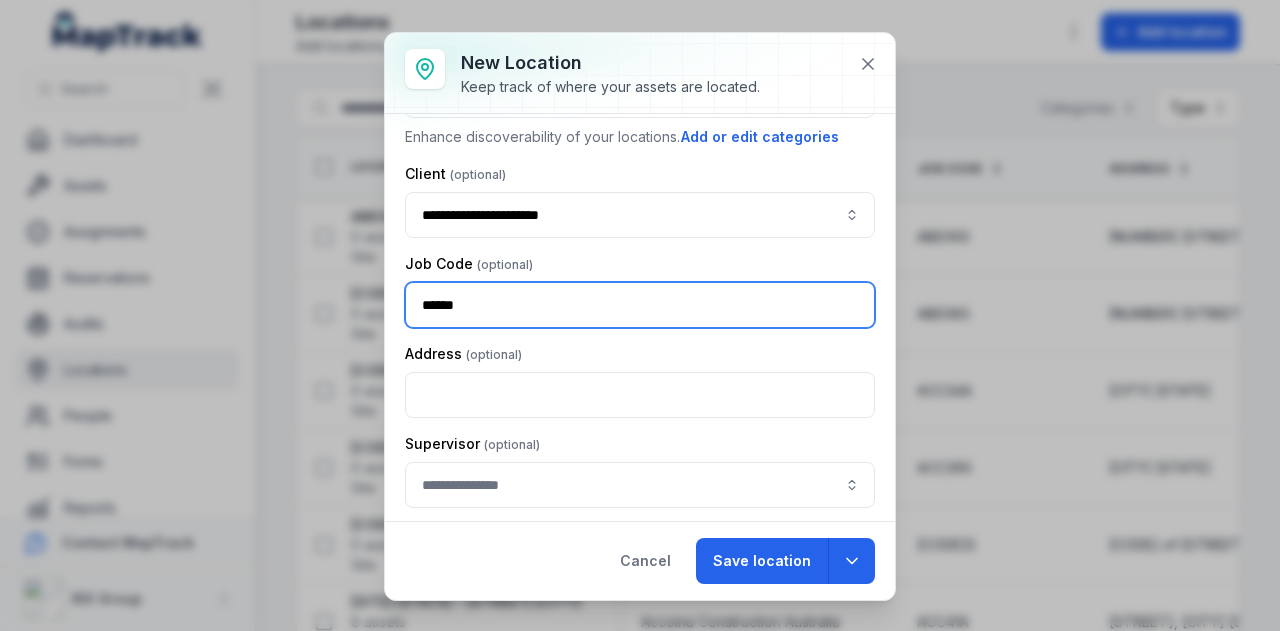 type on "******" 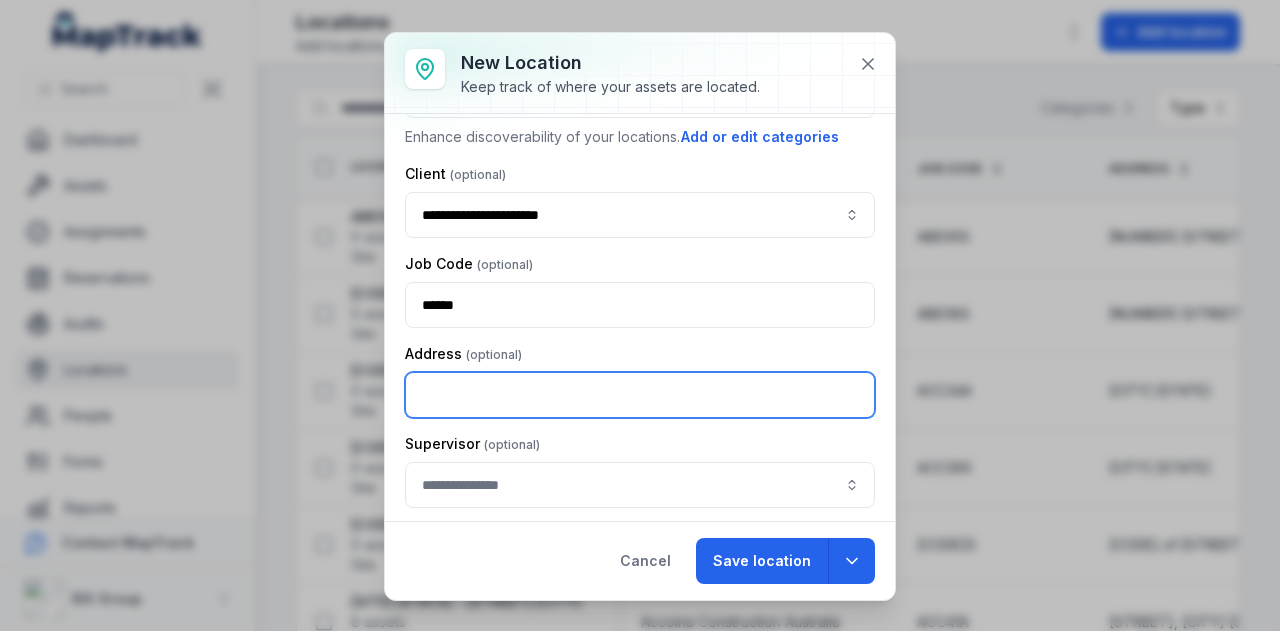 click at bounding box center (640, 395) 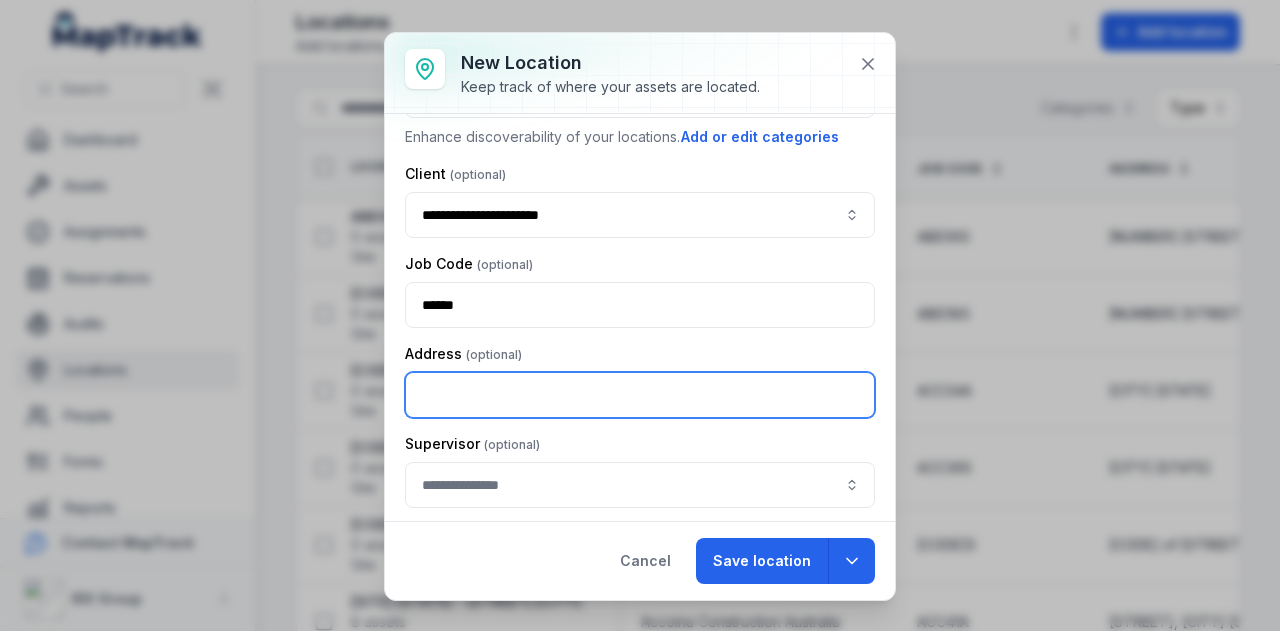 type on "*" 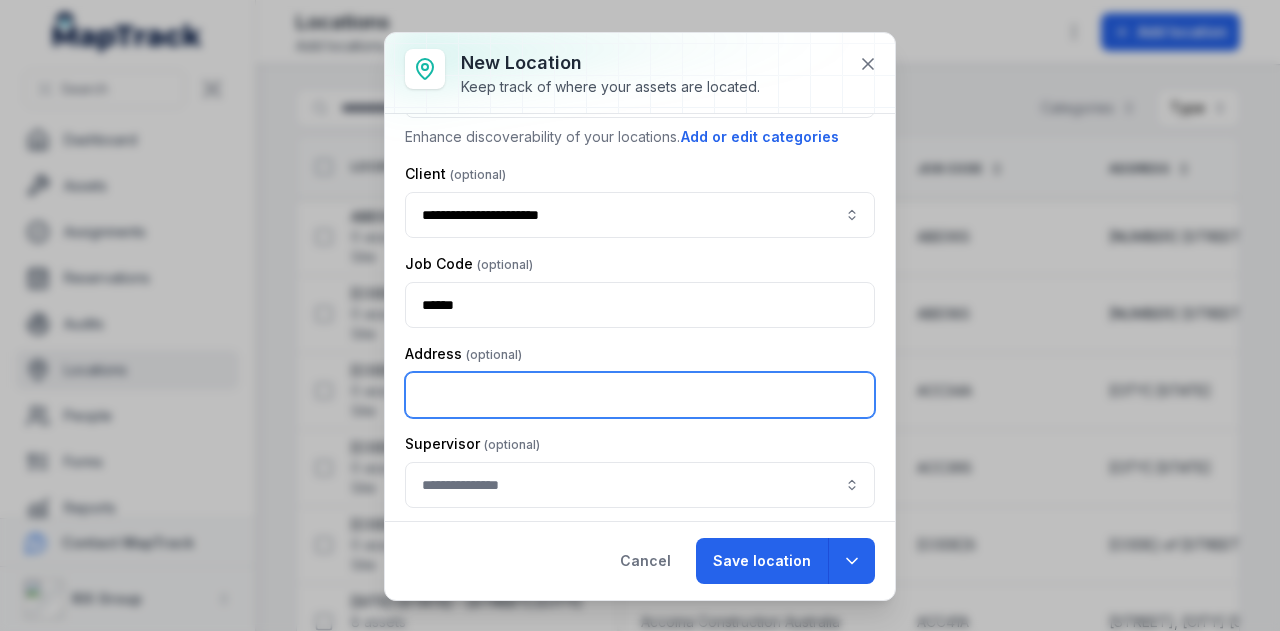paste on "**********" 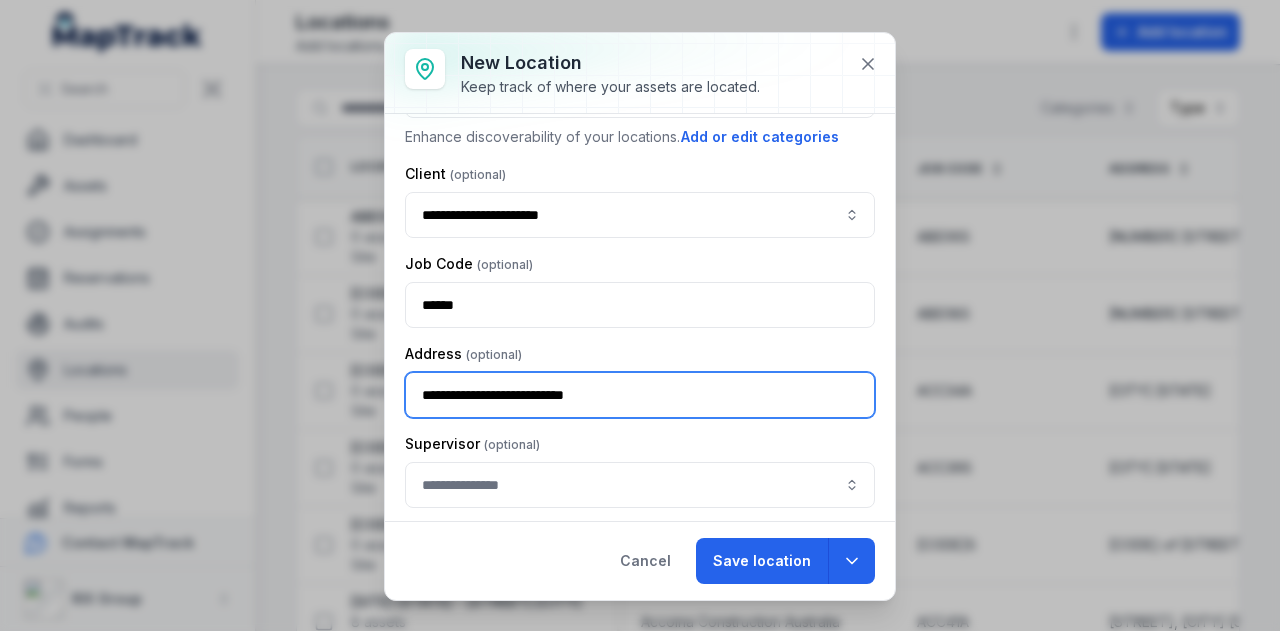 type on "**********" 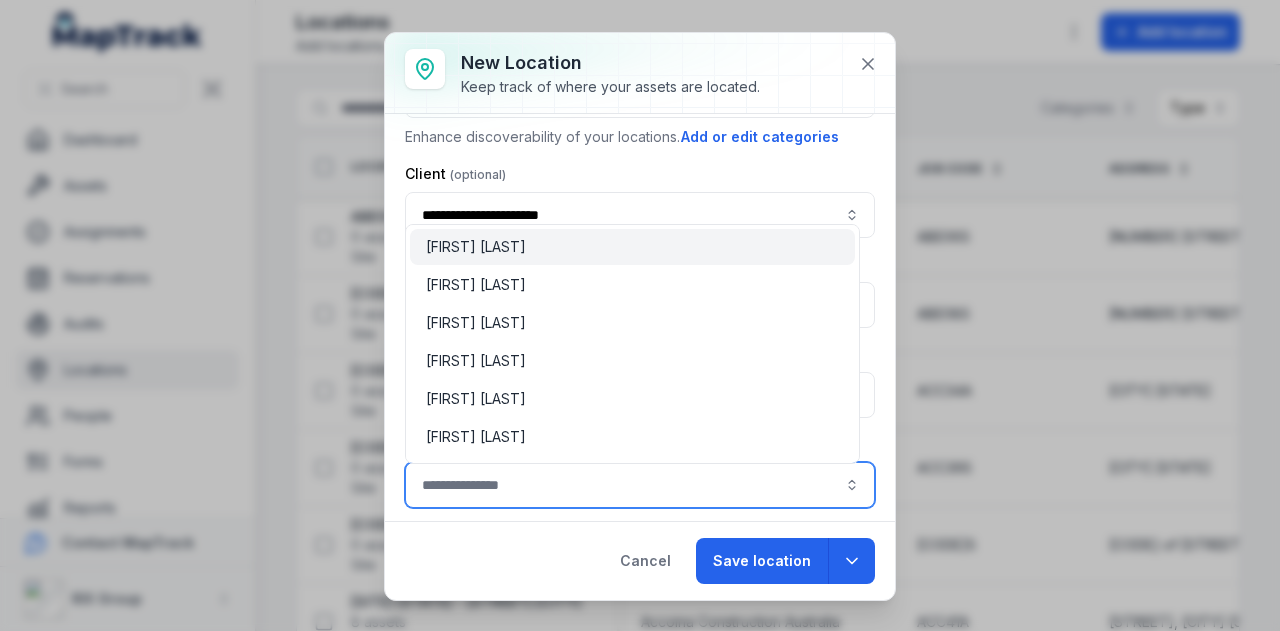 click at bounding box center (640, 485) 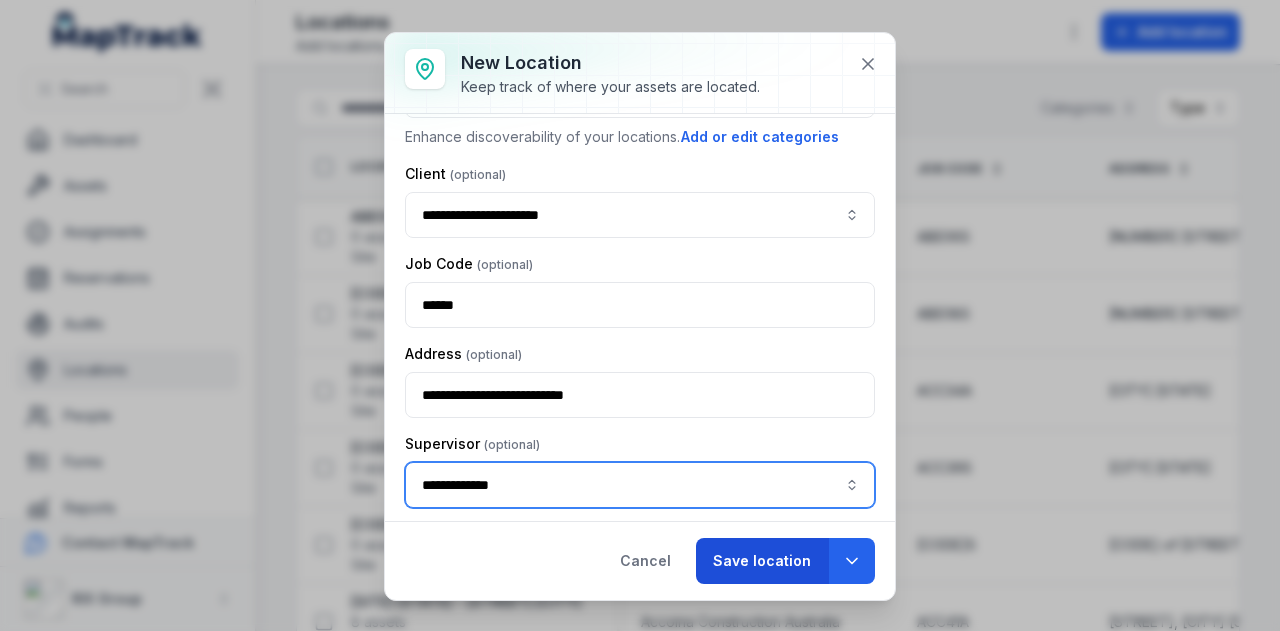 type on "**********" 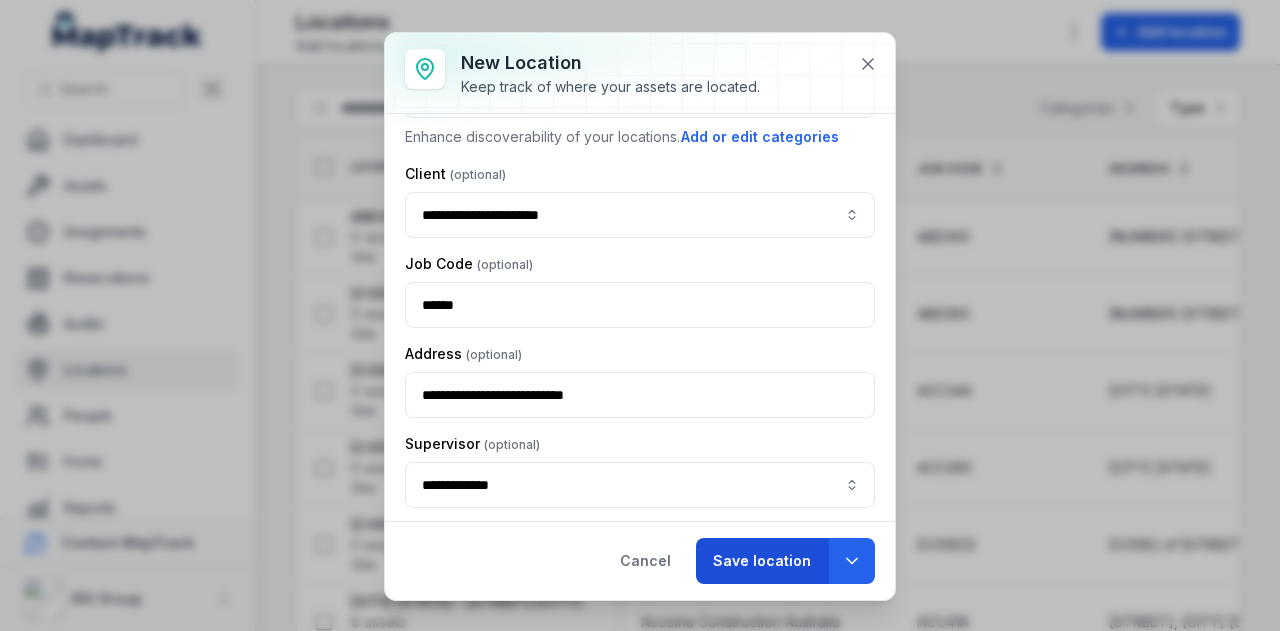 click on "Save location" at bounding box center (762, 561) 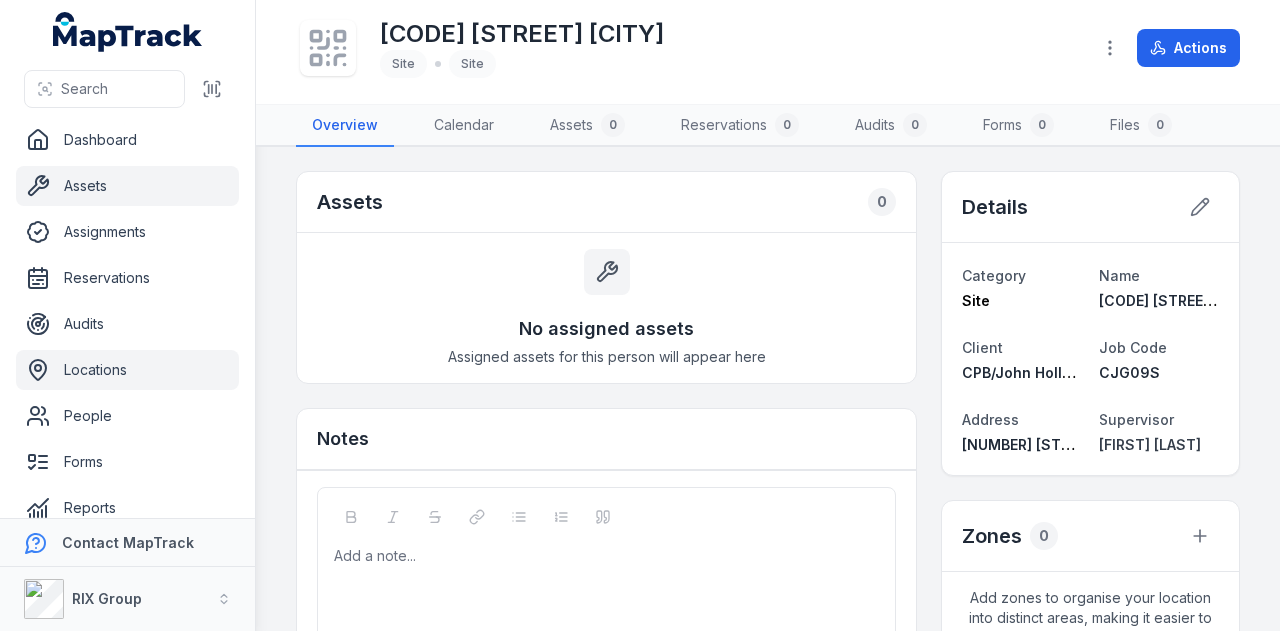 click on "Assets" at bounding box center (127, 186) 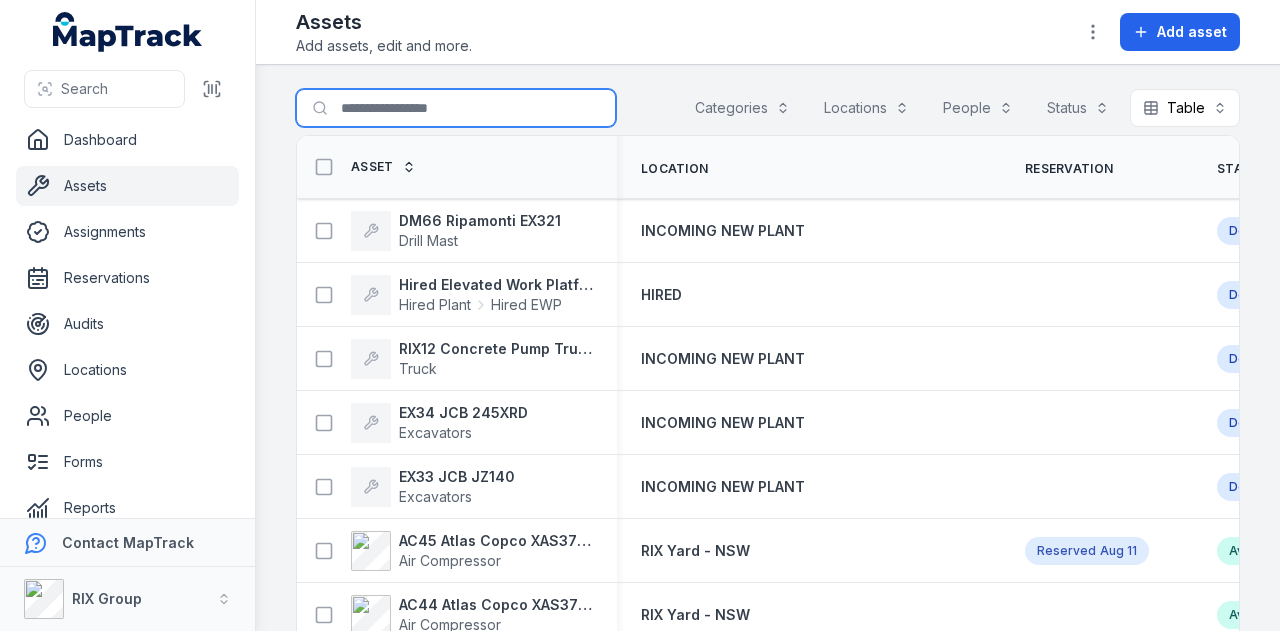 click on "Search for  assets" at bounding box center (456, 108) 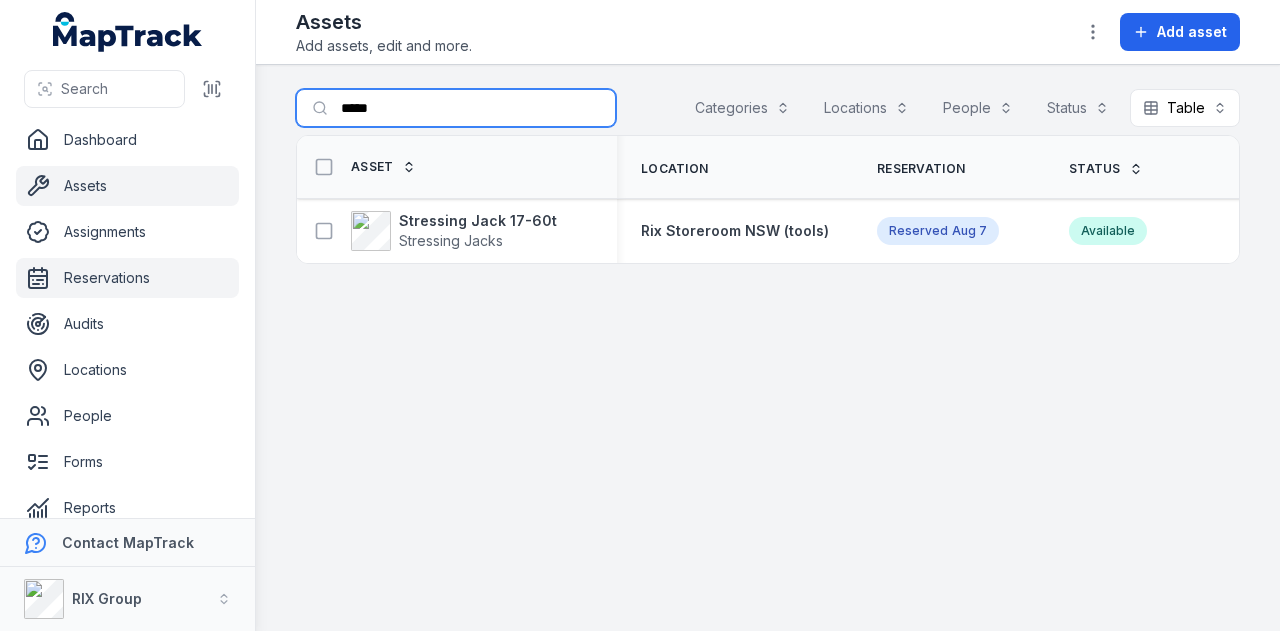 type on "*****" 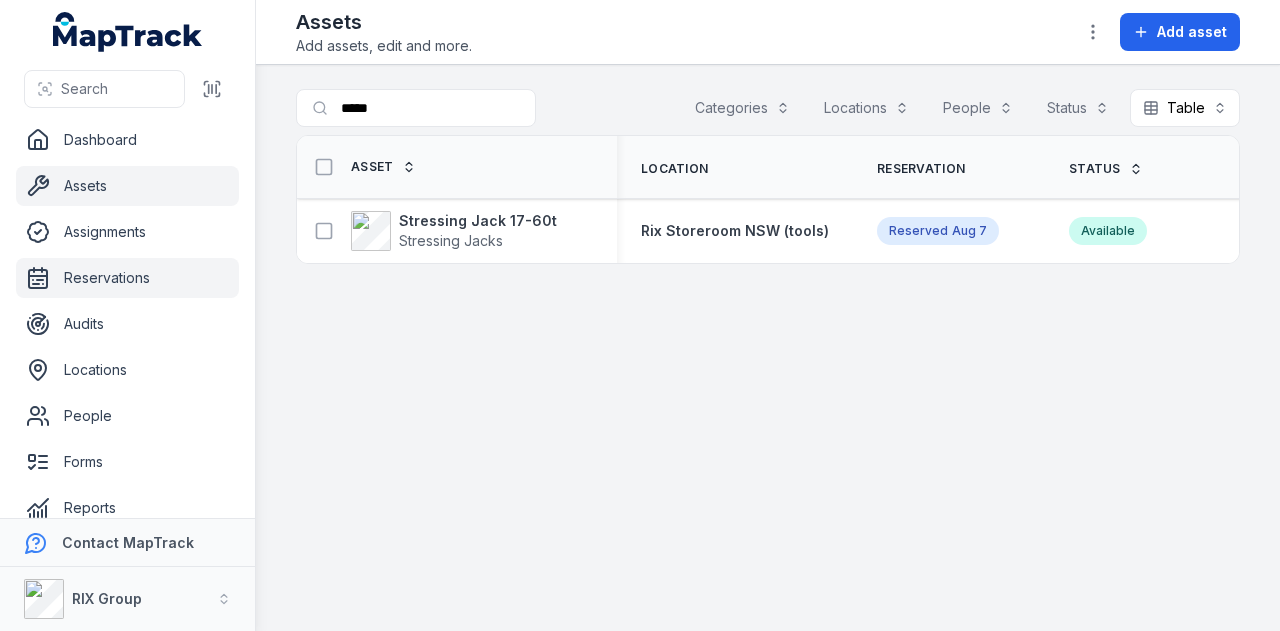 click on "Reservations" at bounding box center (127, 278) 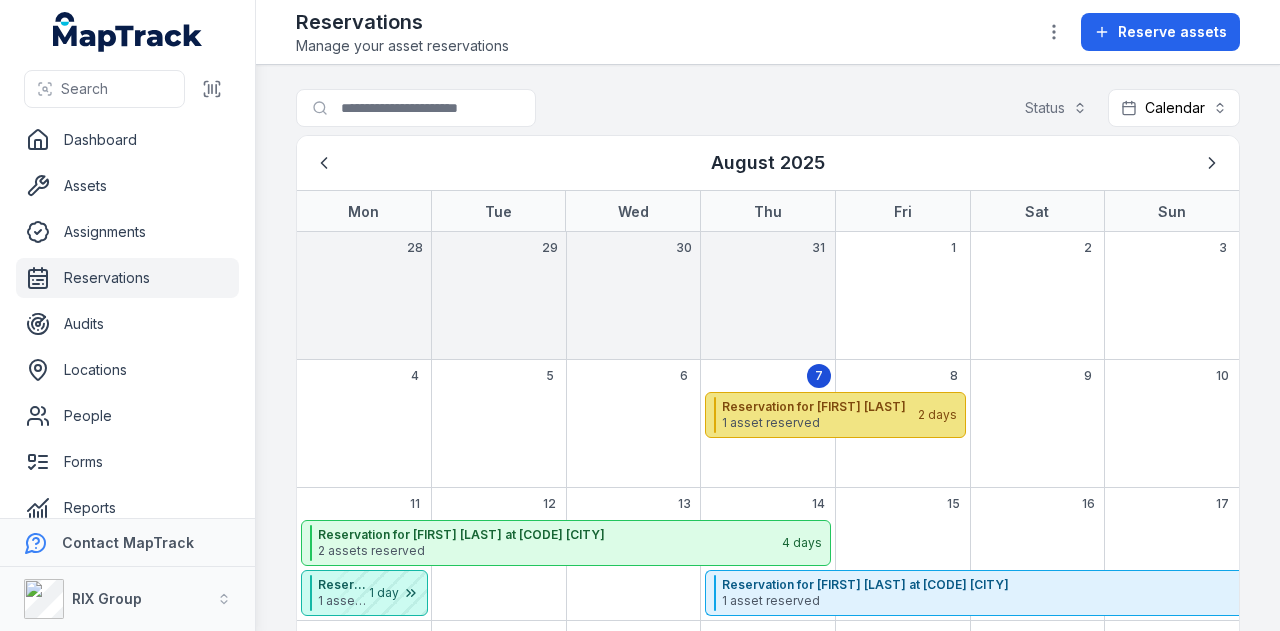 click on "1 asset reserved" at bounding box center [819, 423] 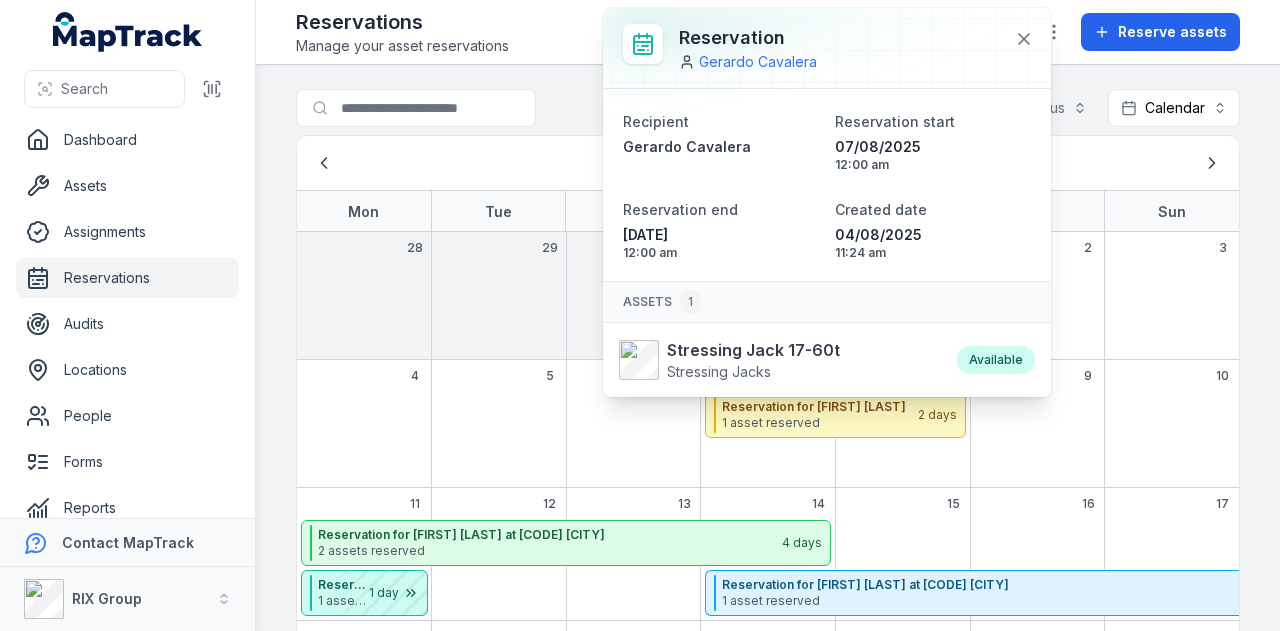 scroll, scrollTop: 46, scrollLeft: 0, axis: vertical 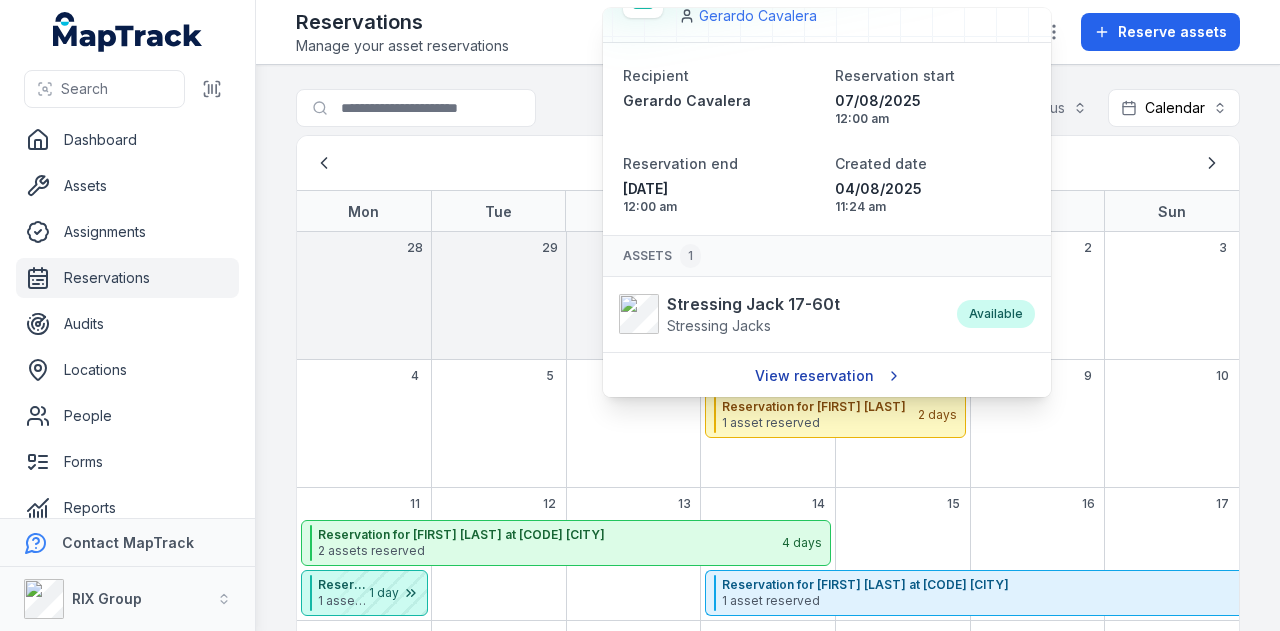 click on "View reservation" at bounding box center (826, 376) 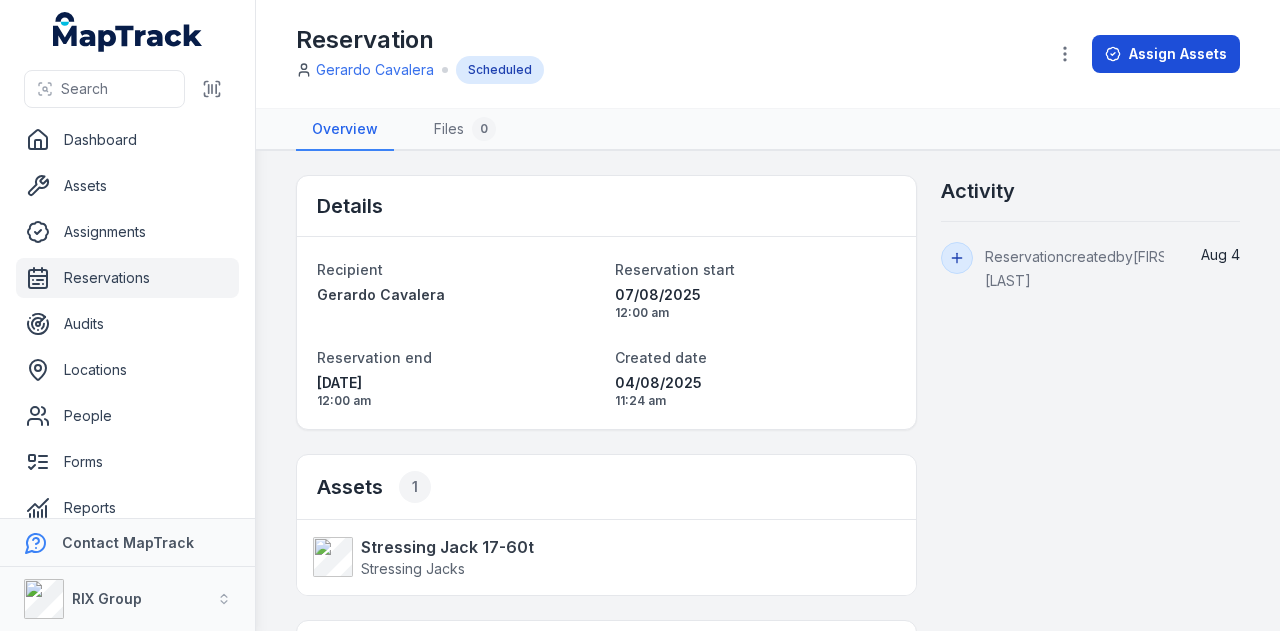 click on "Assign Assets" at bounding box center (1166, 54) 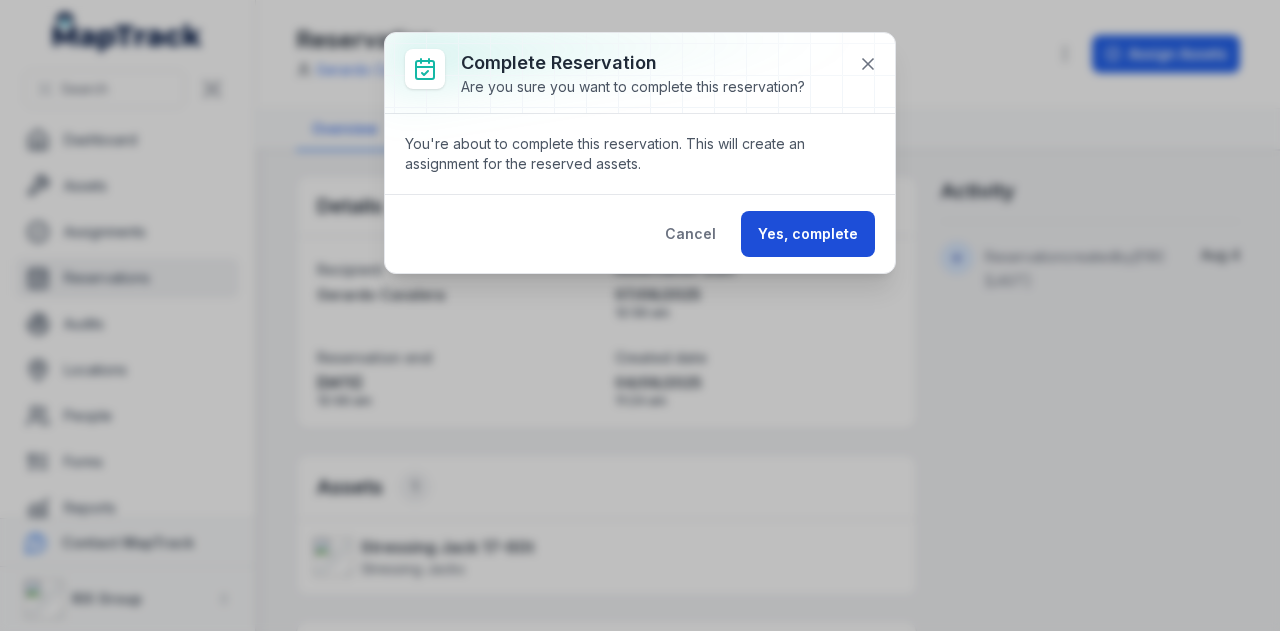 click on "Yes, complete" at bounding box center [808, 234] 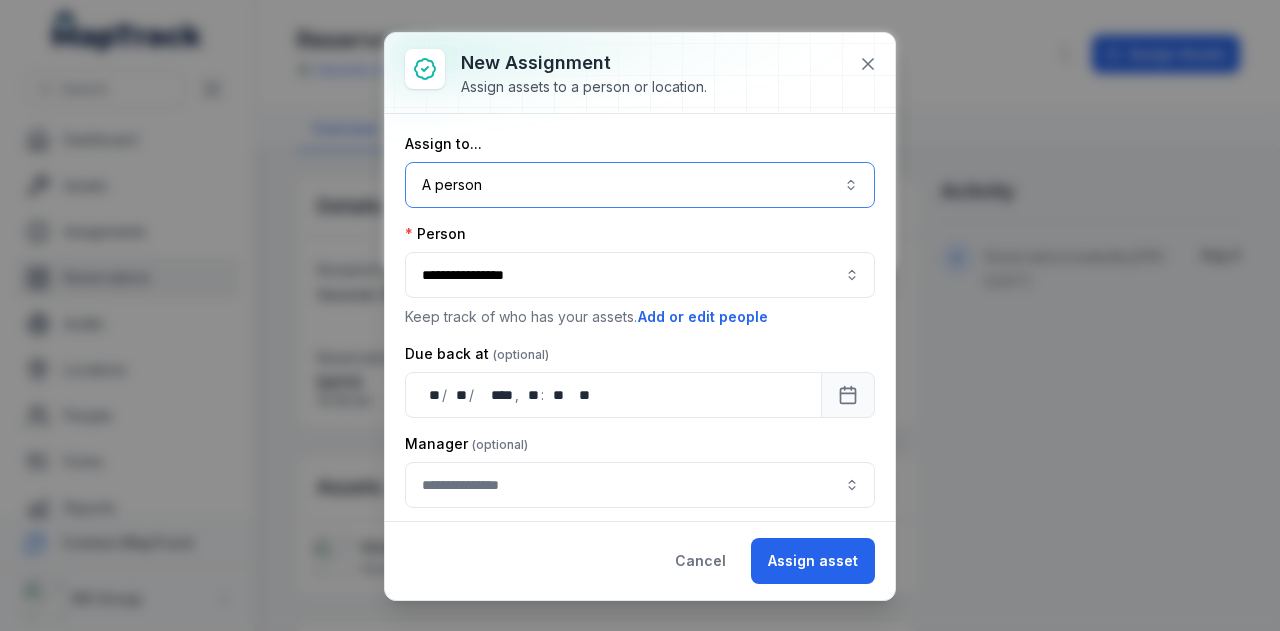 click on "A person ******" at bounding box center [640, 185] 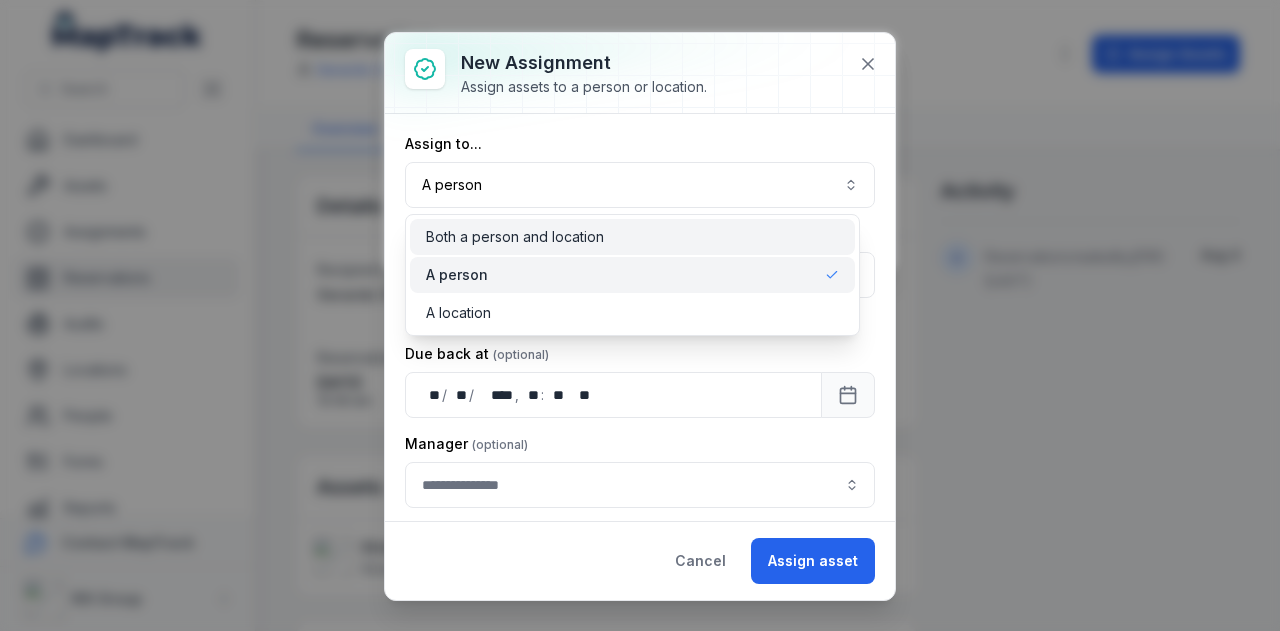 click on "Both a person and location" at bounding box center (515, 237) 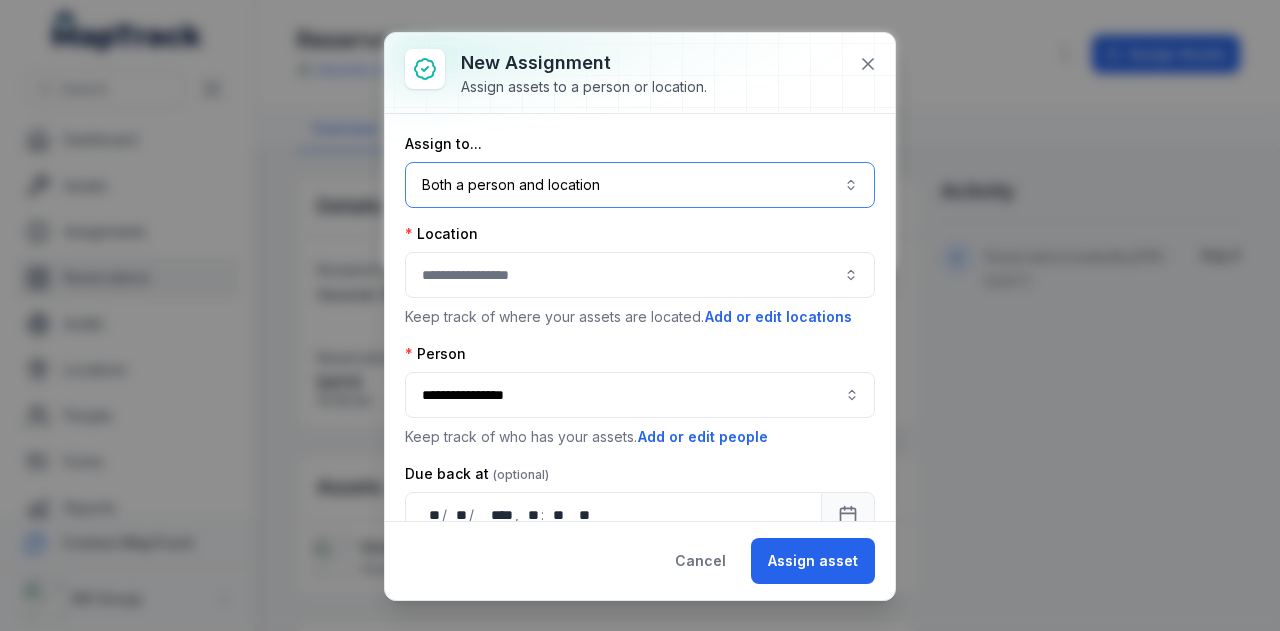click at bounding box center (640, 275) 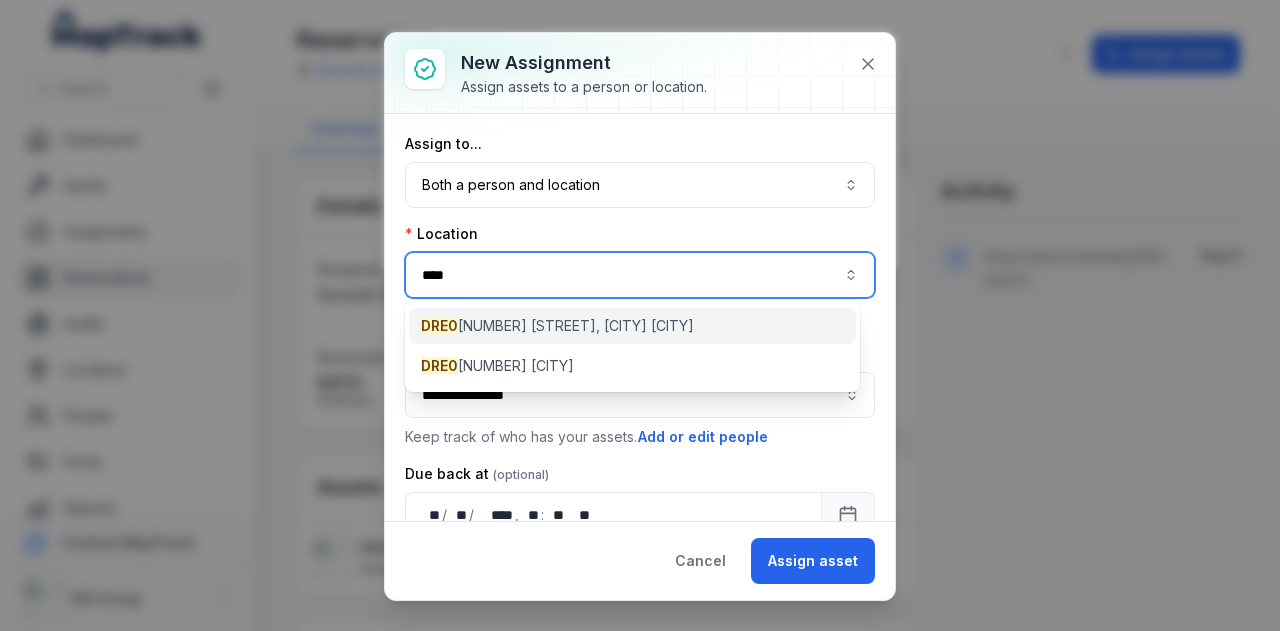 type on "****" 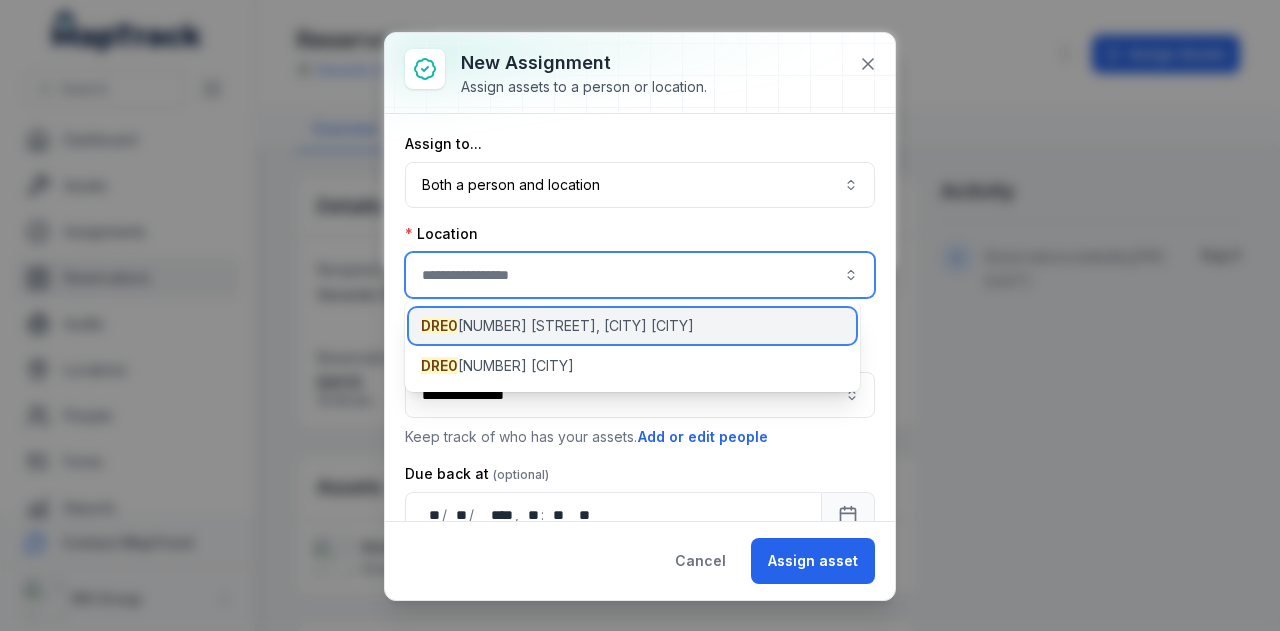 click on "[CODE] [CITY]" at bounding box center [557, 326] 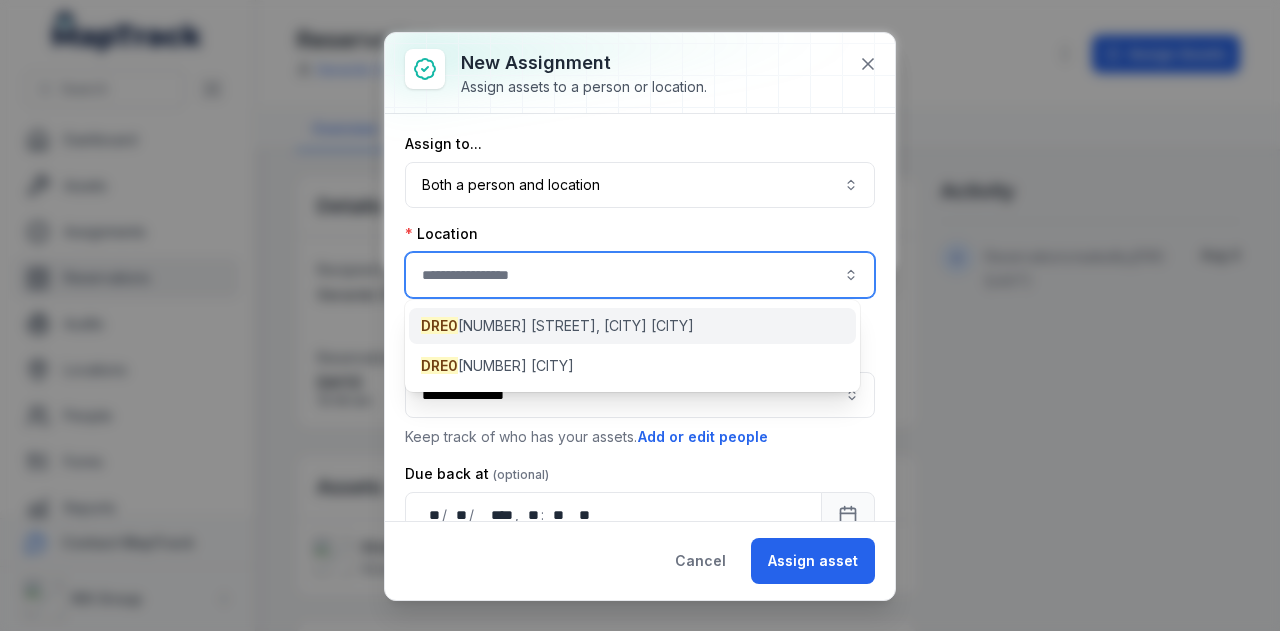 type on "**********" 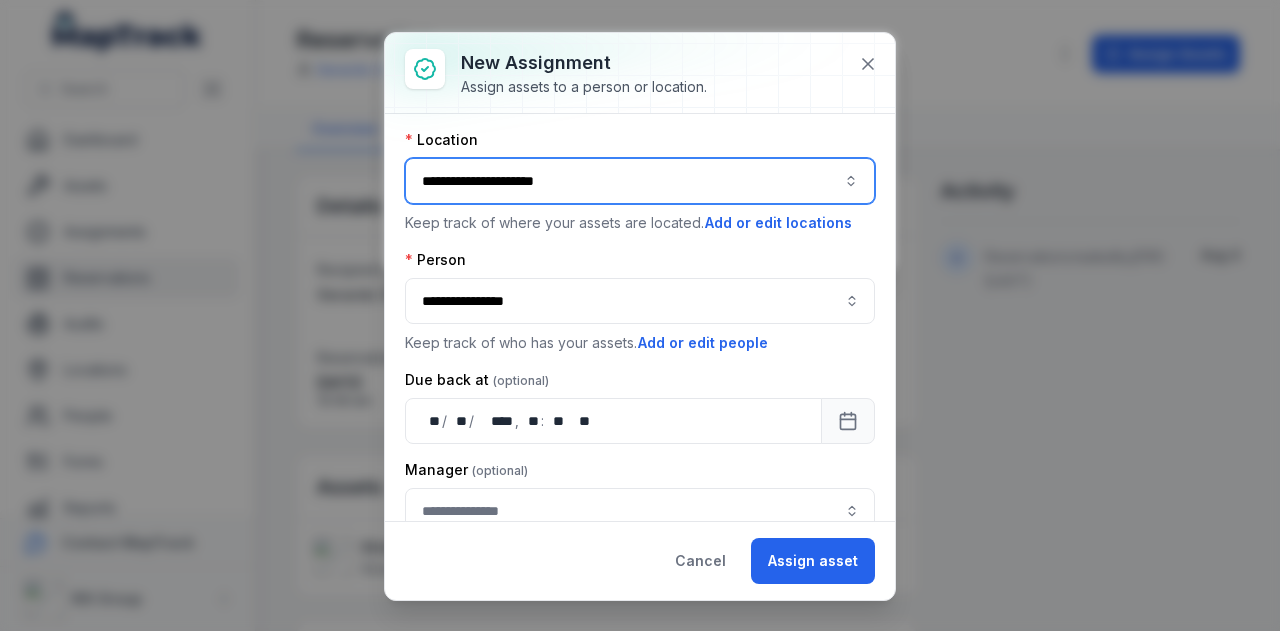 scroll, scrollTop: 161, scrollLeft: 0, axis: vertical 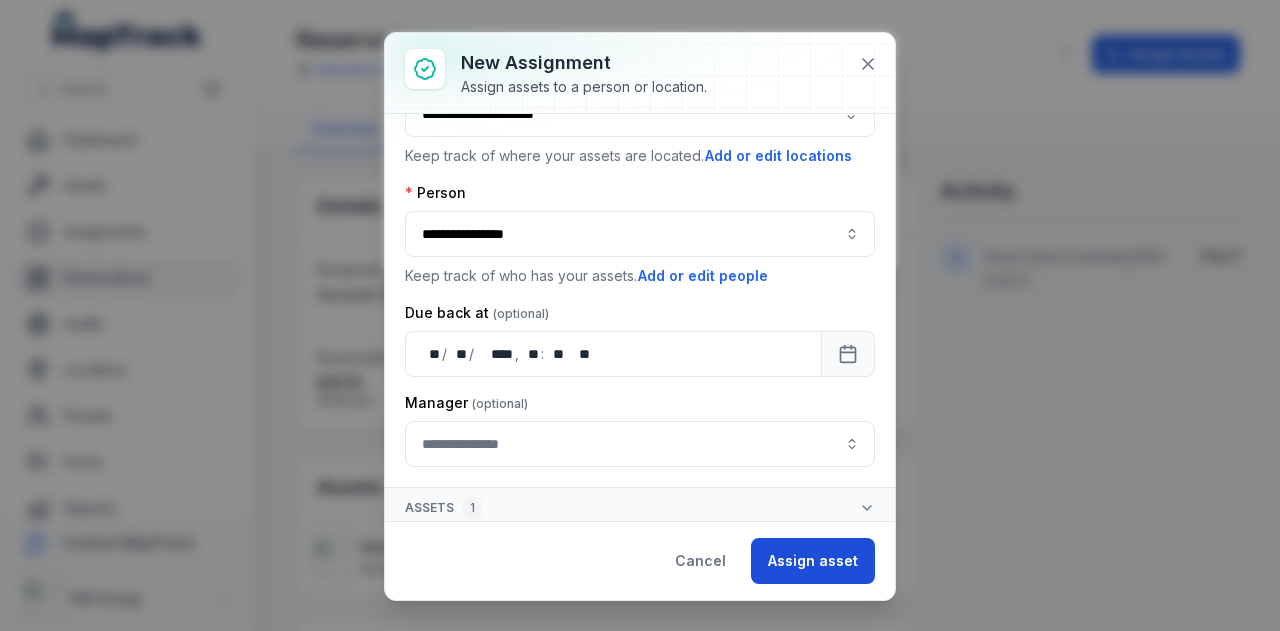 click on "Assign asset" at bounding box center [813, 561] 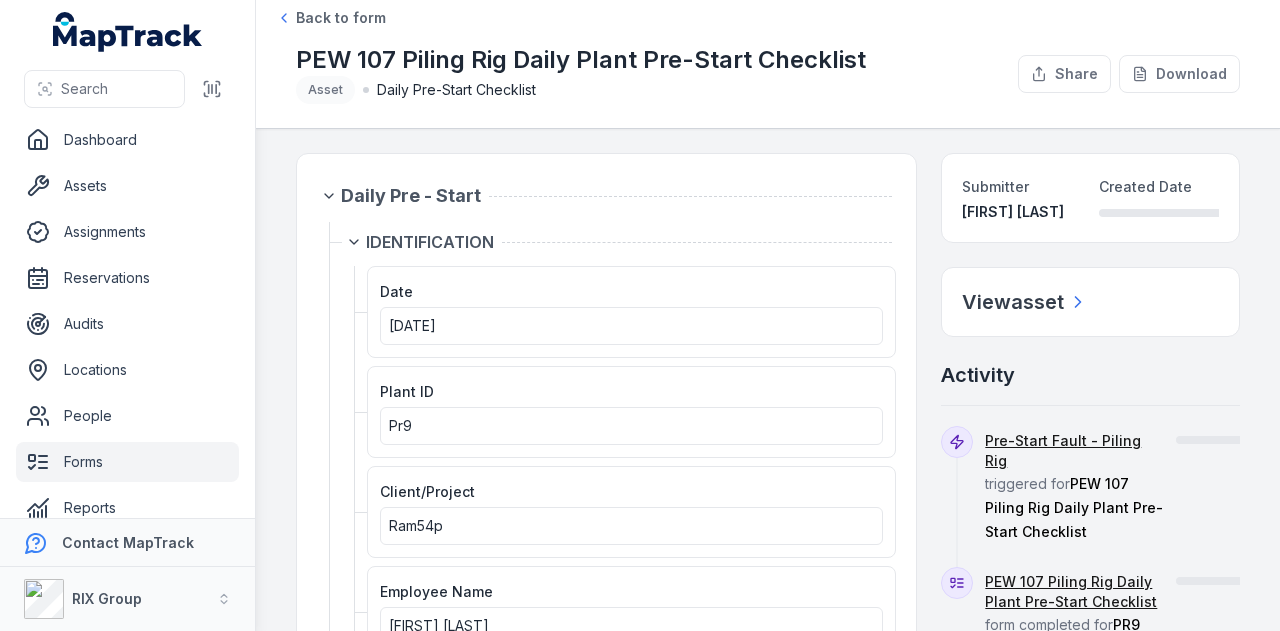 scroll, scrollTop: 0, scrollLeft: 0, axis: both 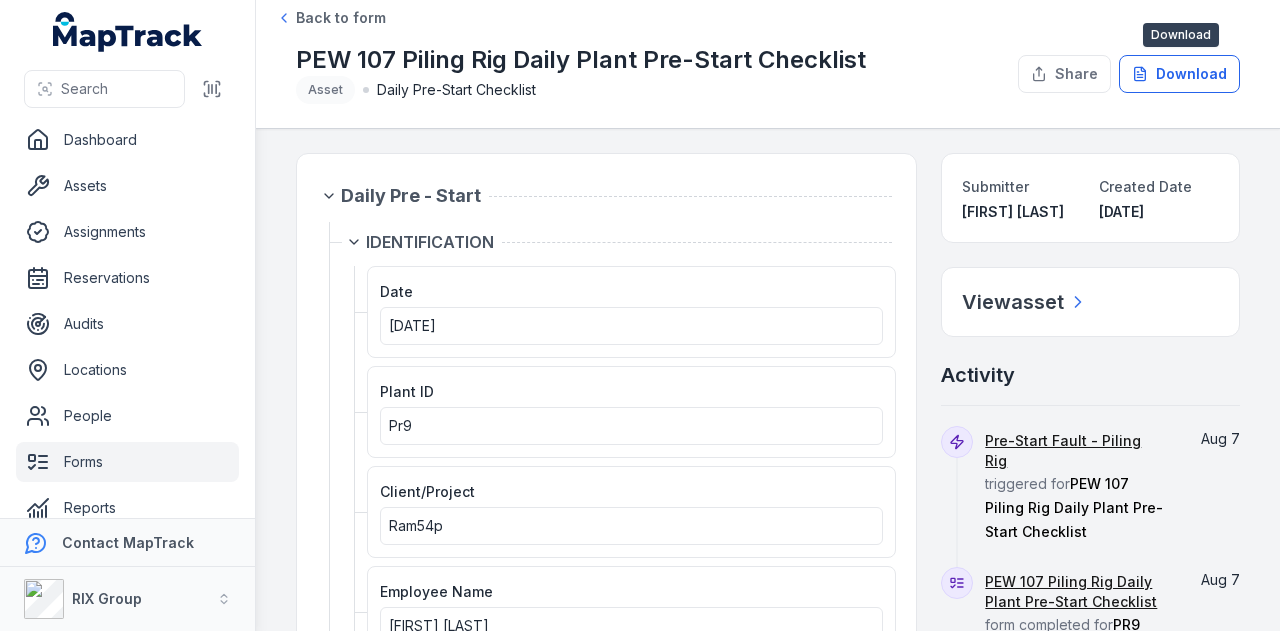 click on "Download" at bounding box center [1179, 74] 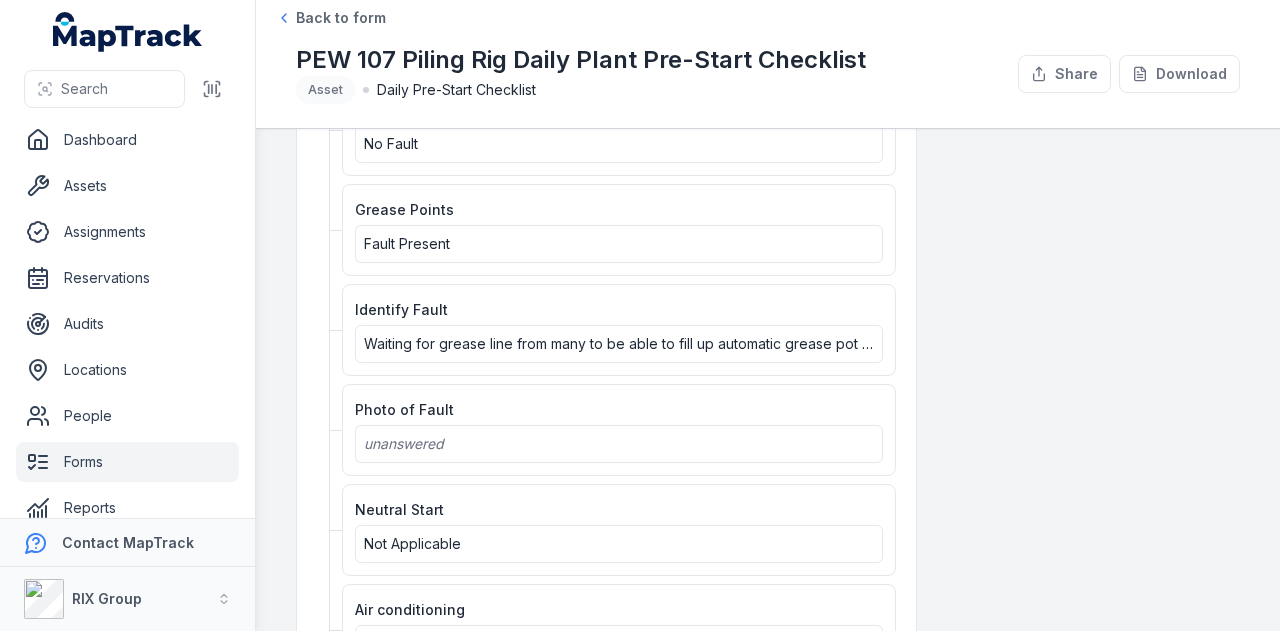 scroll, scrollTop: 2200, scrollLeft: 0, axis: vertical 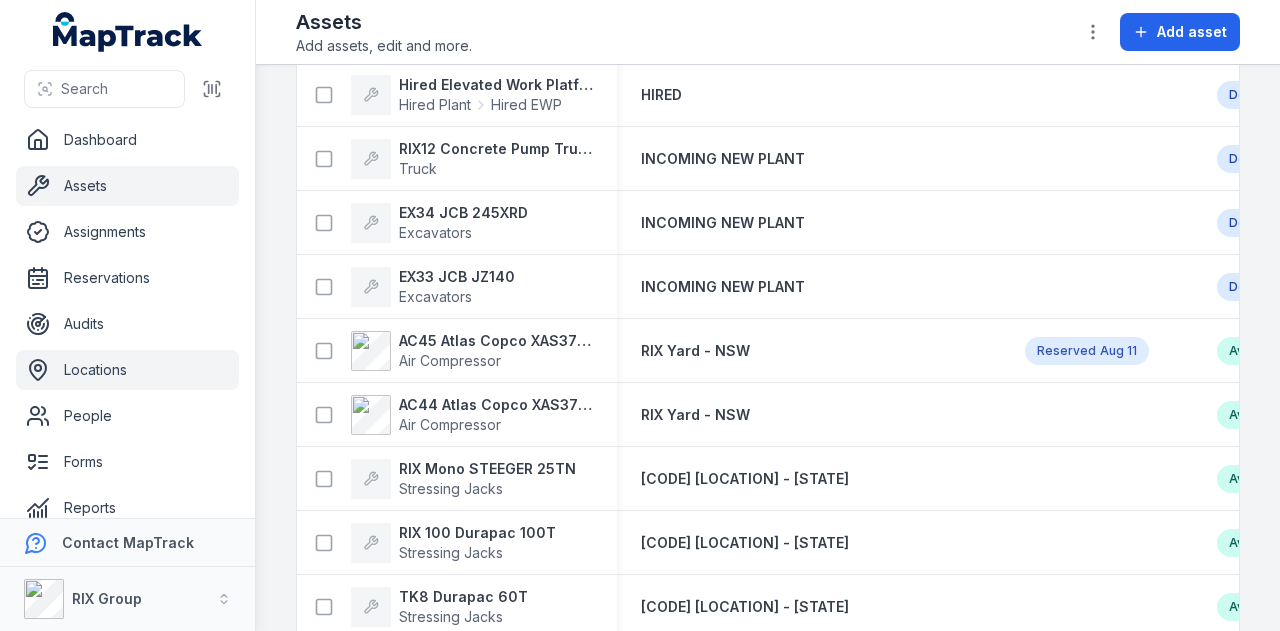 click on "Locations" at bounding box center [127, 370] 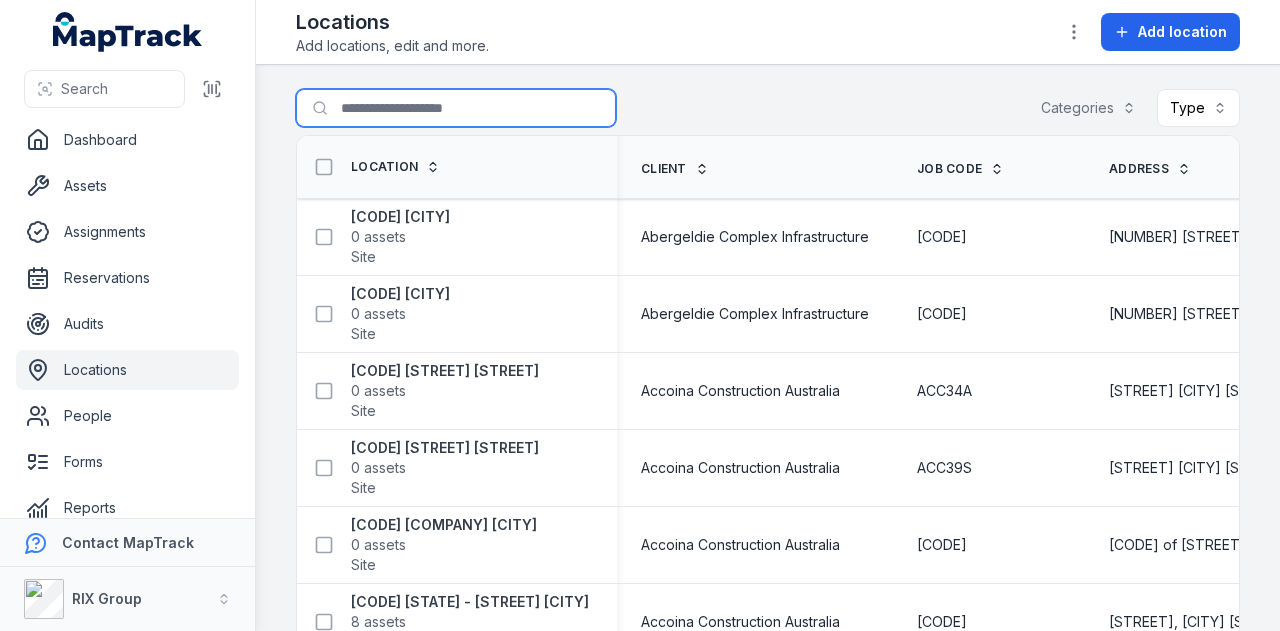 click on "Search for  locations" at bounding box center [456, 108] 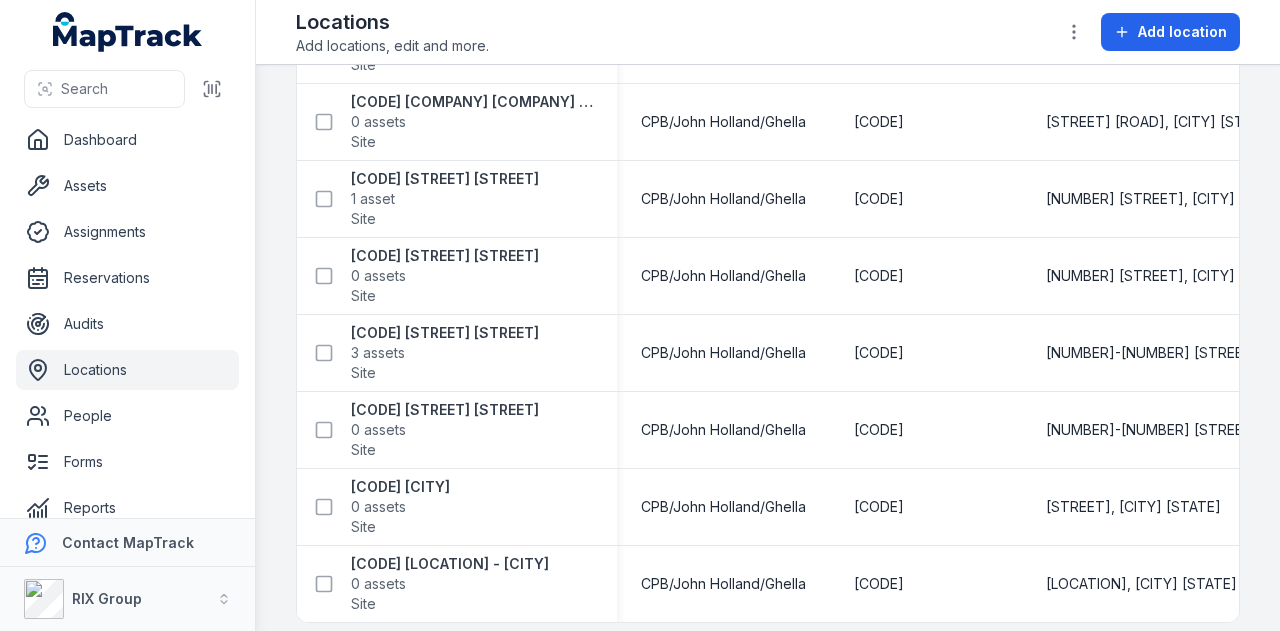 scroll, scrollTop: 517, scrollLeft: 0, axis: vertical 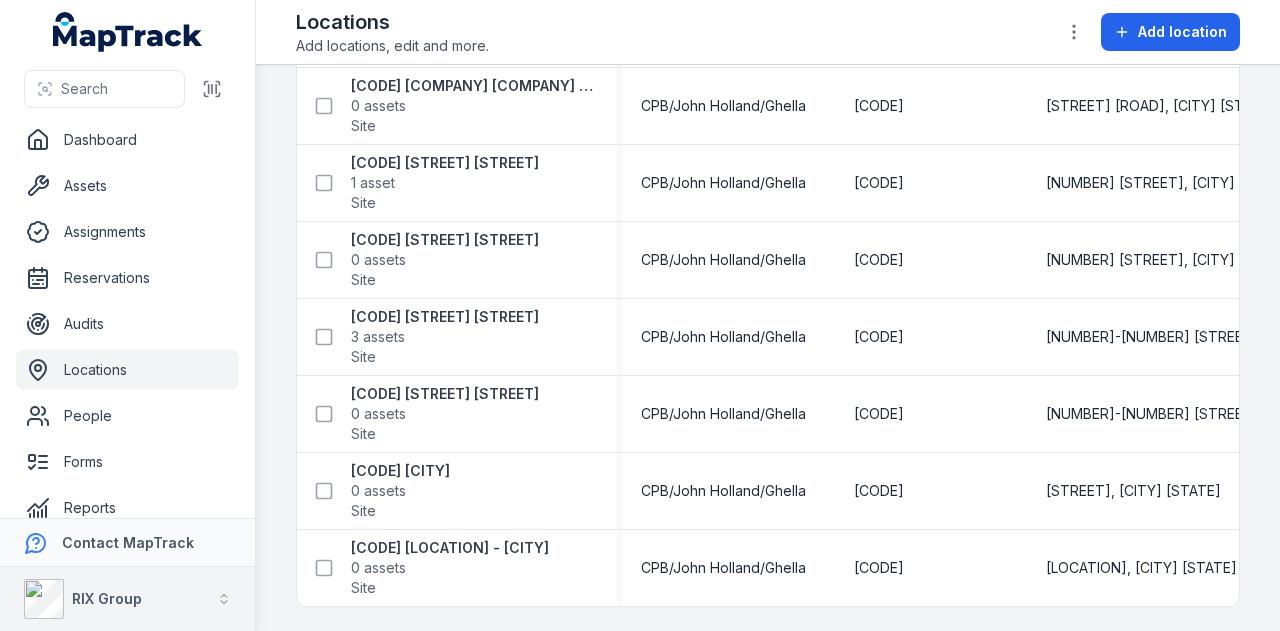 type on "***" 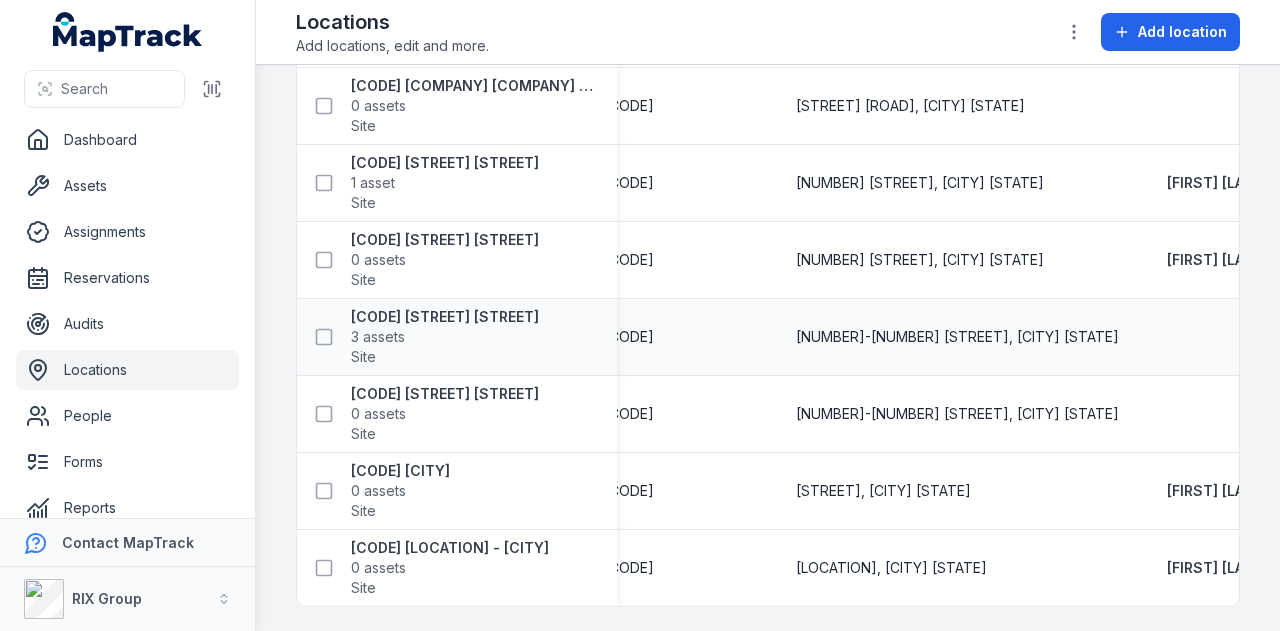 scroll, scrollTop: 0, scrollLeft: 259, axis: horizontal 